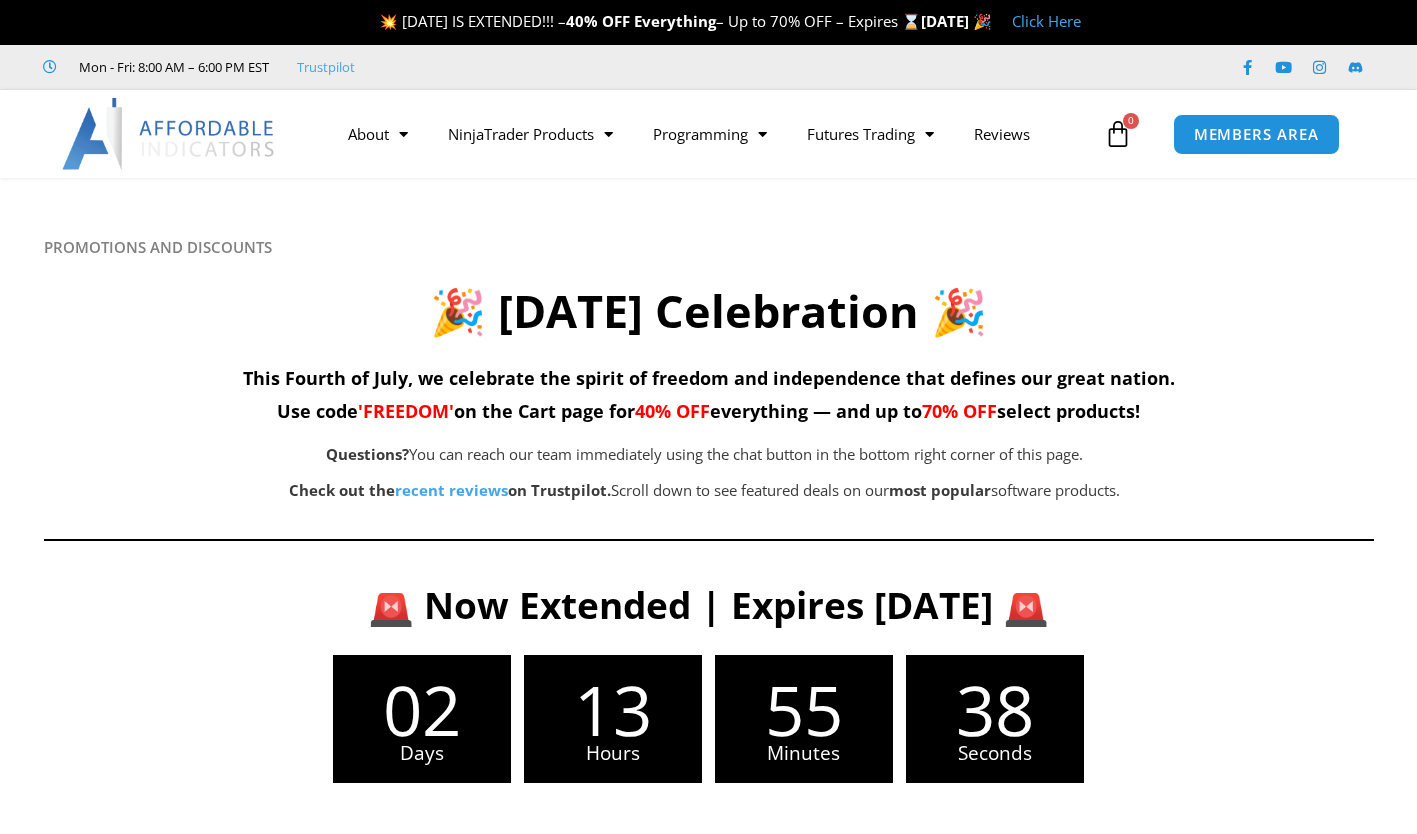 scroll, scrollTop: 0, scrollLeft: 0, axis: both 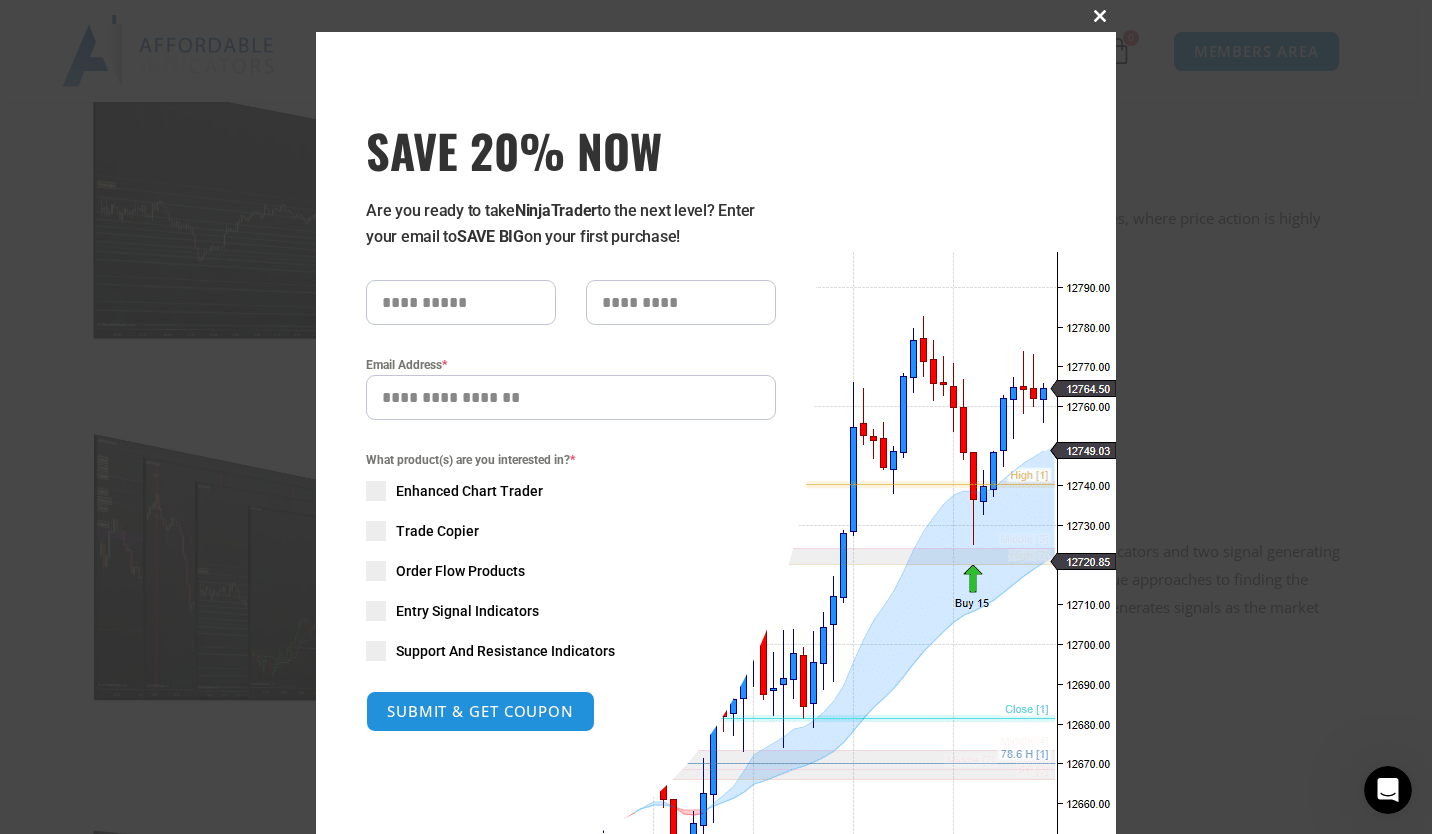 click at bounding box center [1100, 16] 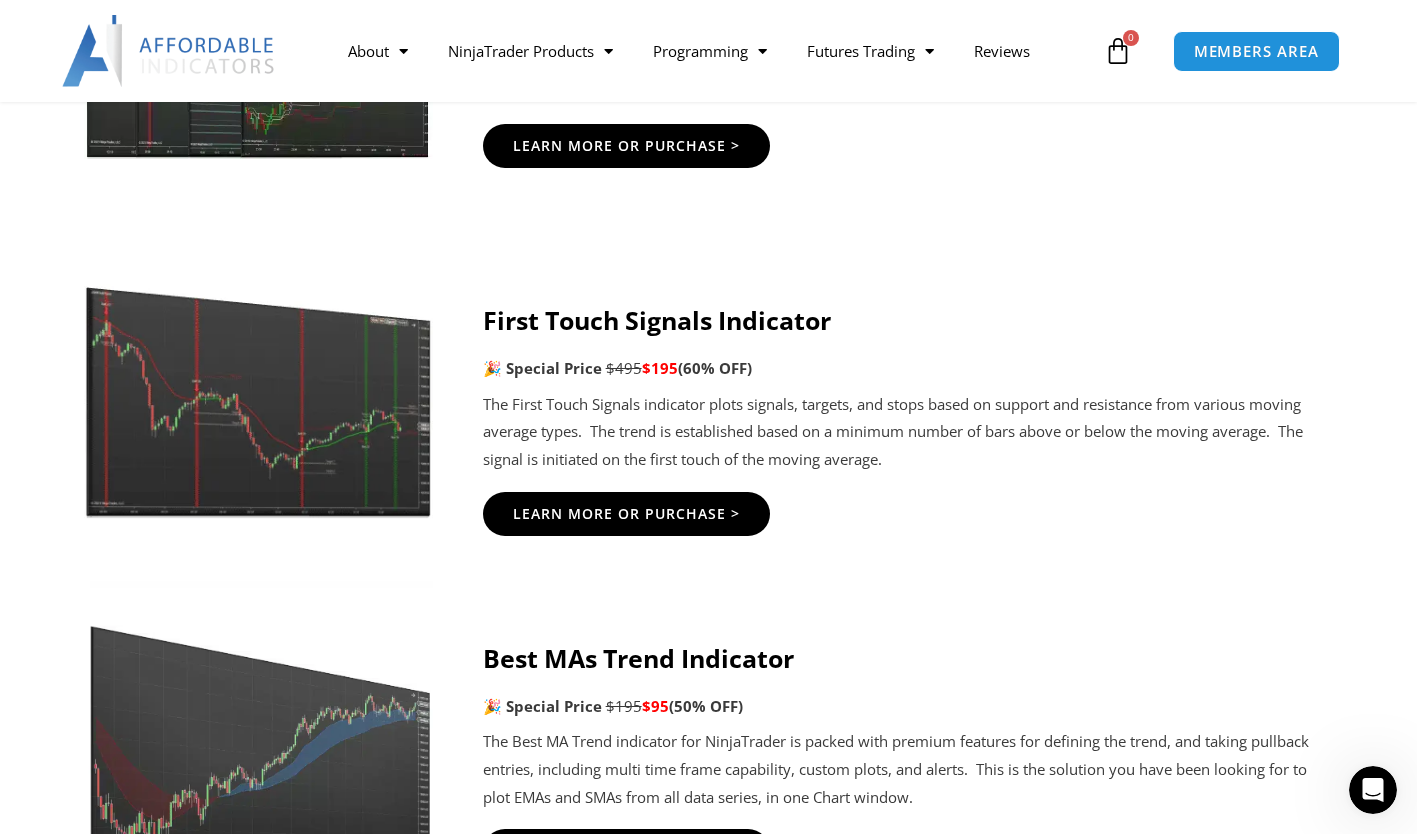 scroll, scrollTop: 3232, scrollLeft: 0, axis: vertical 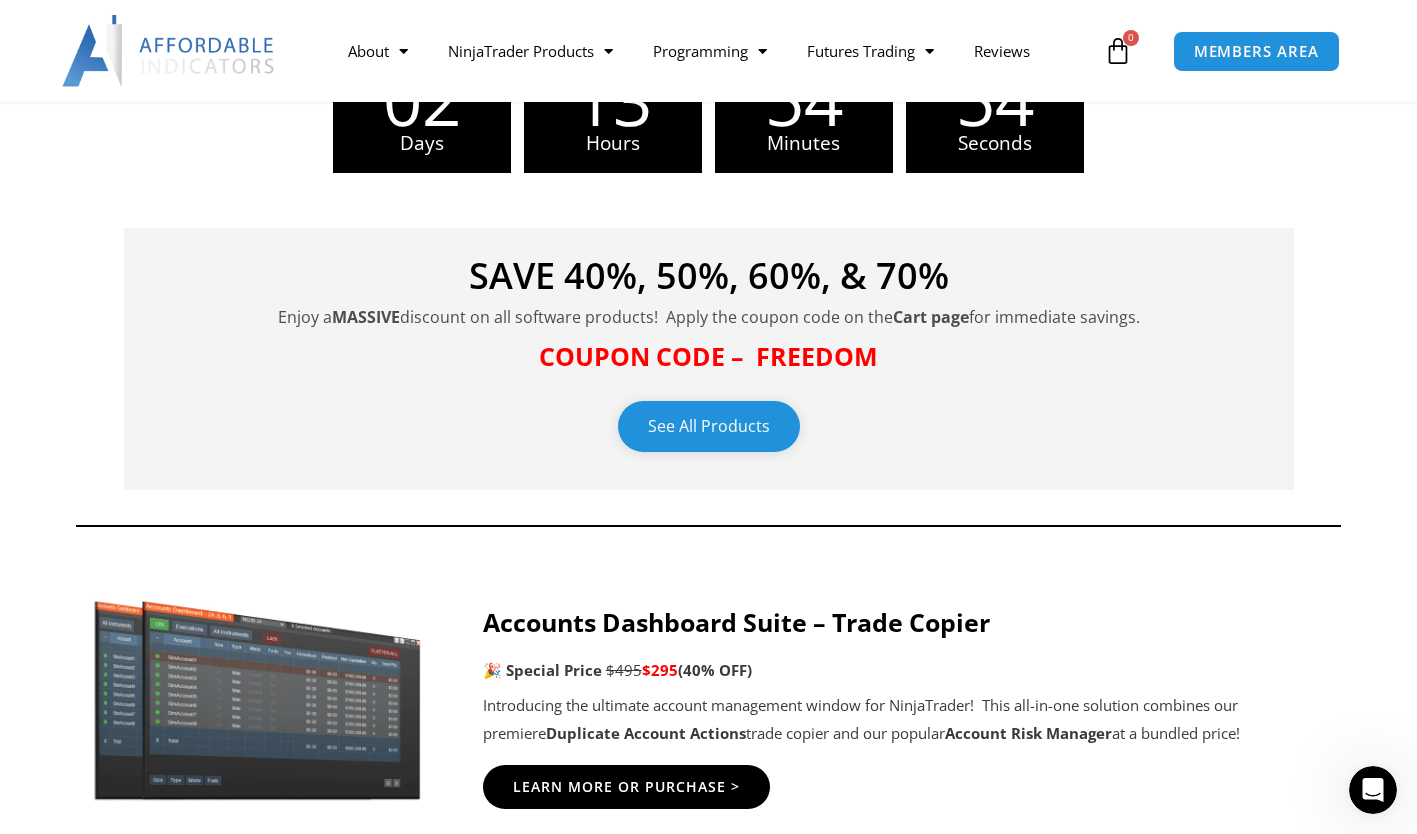 click on "See All Products" at bounding box center [709, 426] 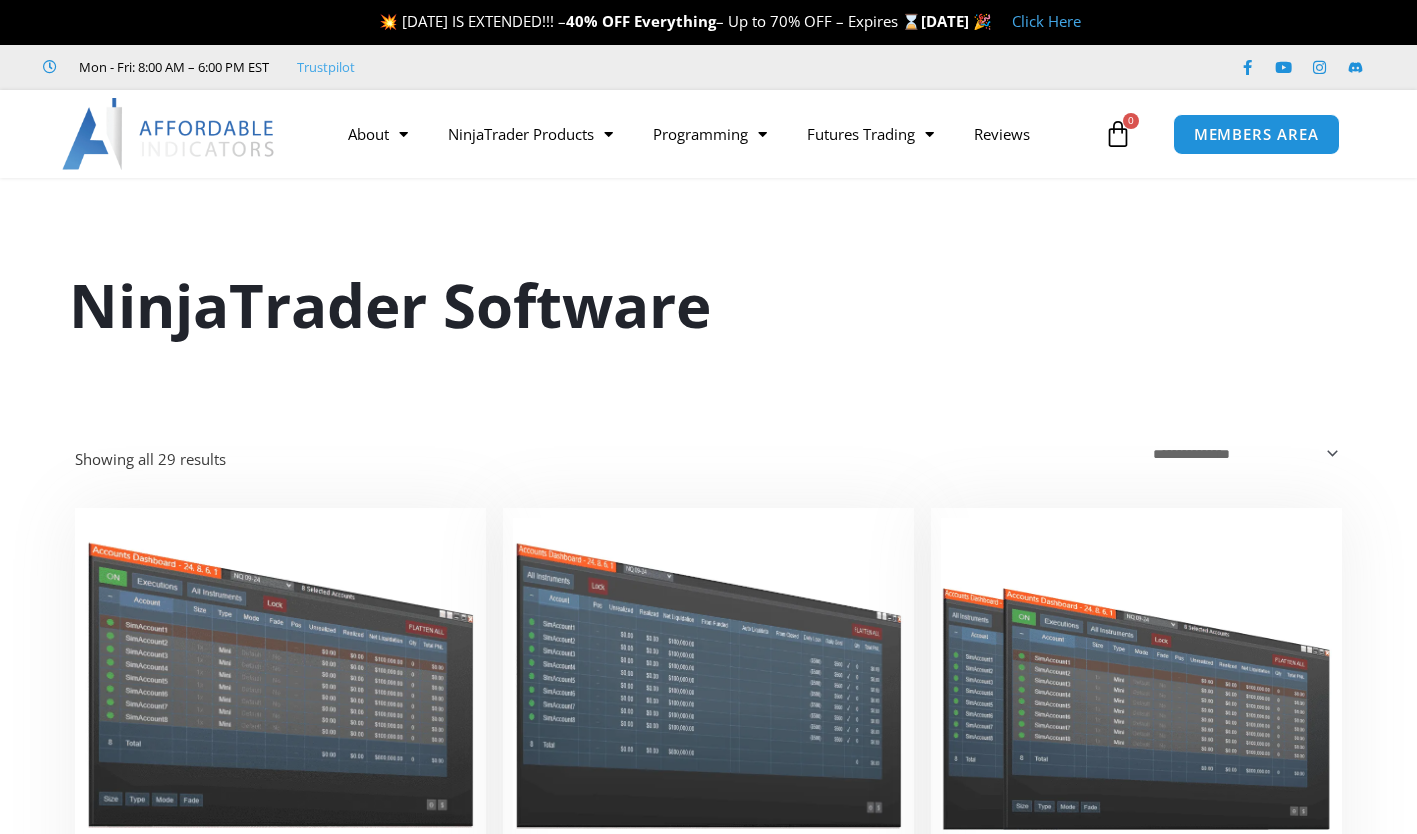 scroll, scrollTop: 0, scrollLeft: 0, axis: both 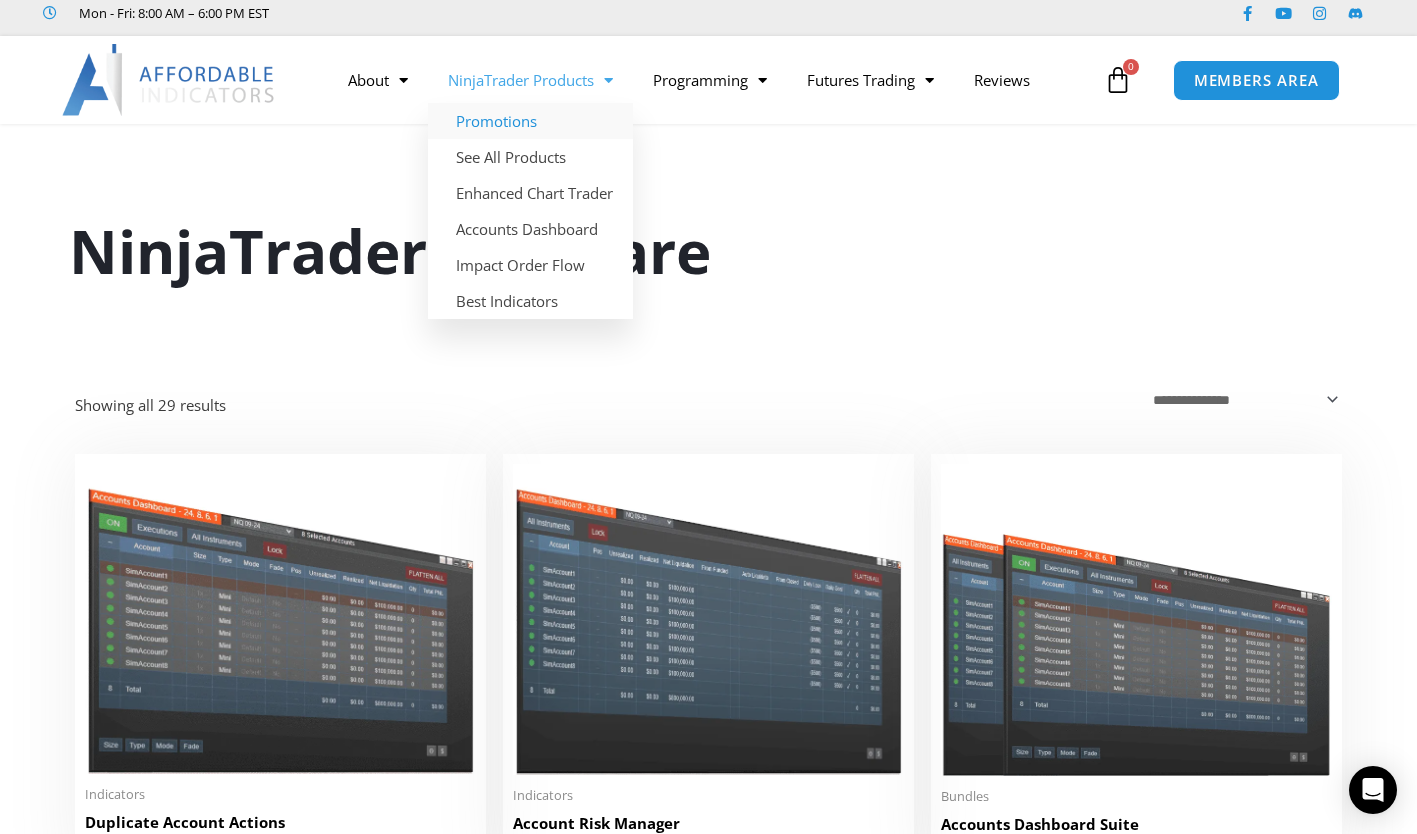 click on "Promotions" 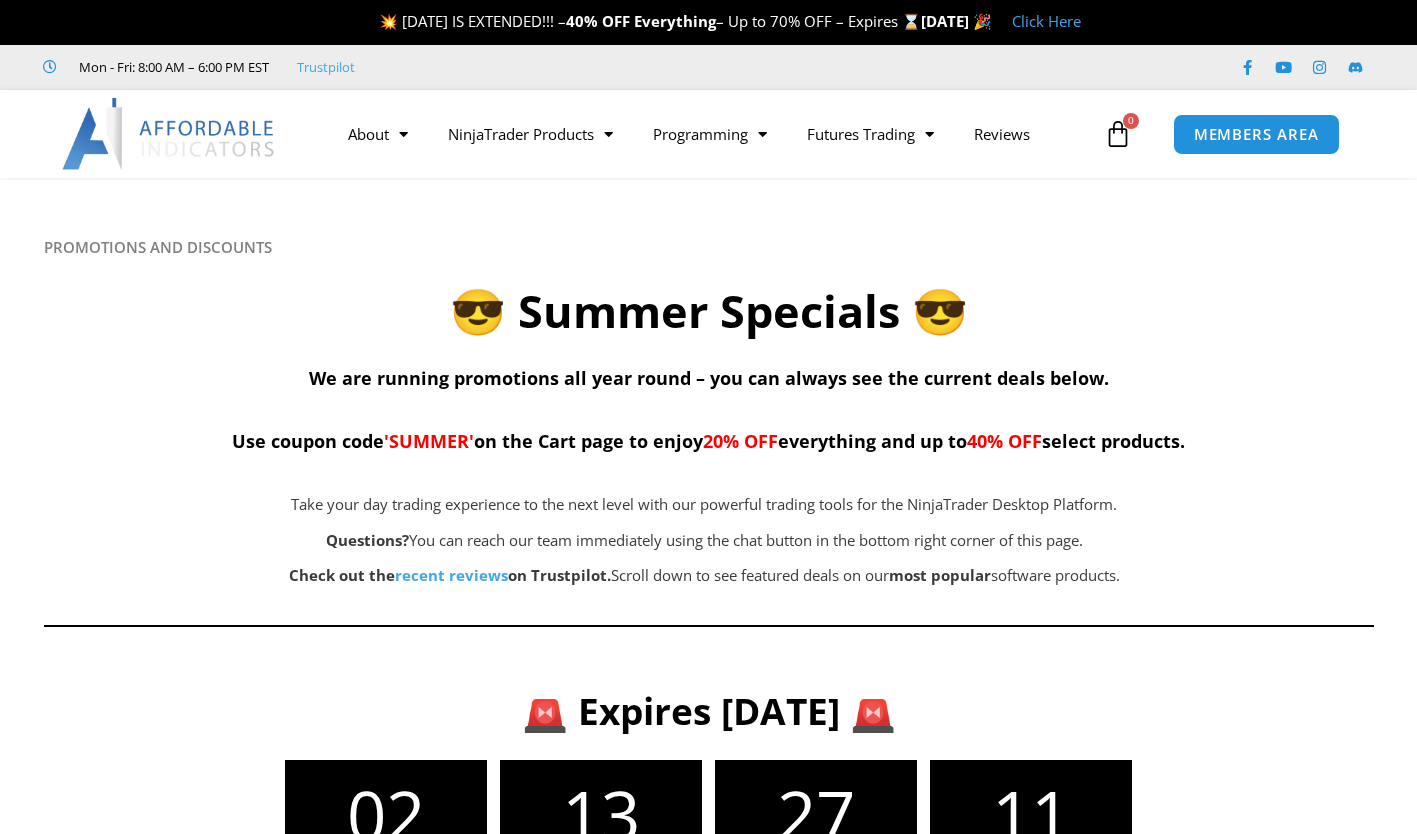 scroll, scrollTop: 0, scrollLeft: 0, axis: both 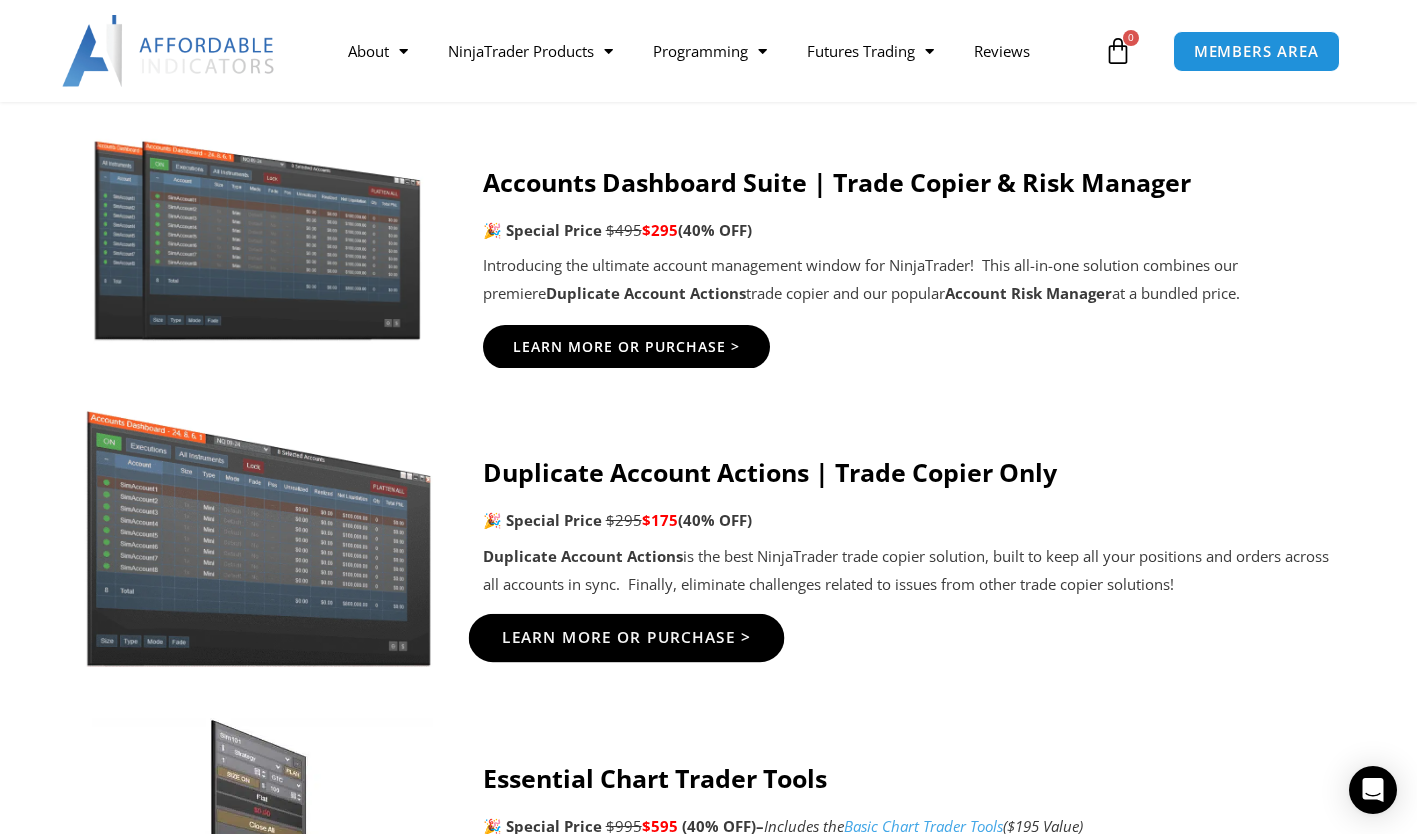 click on "Learn More Or Purchase >" at bounding box center (626, 637) 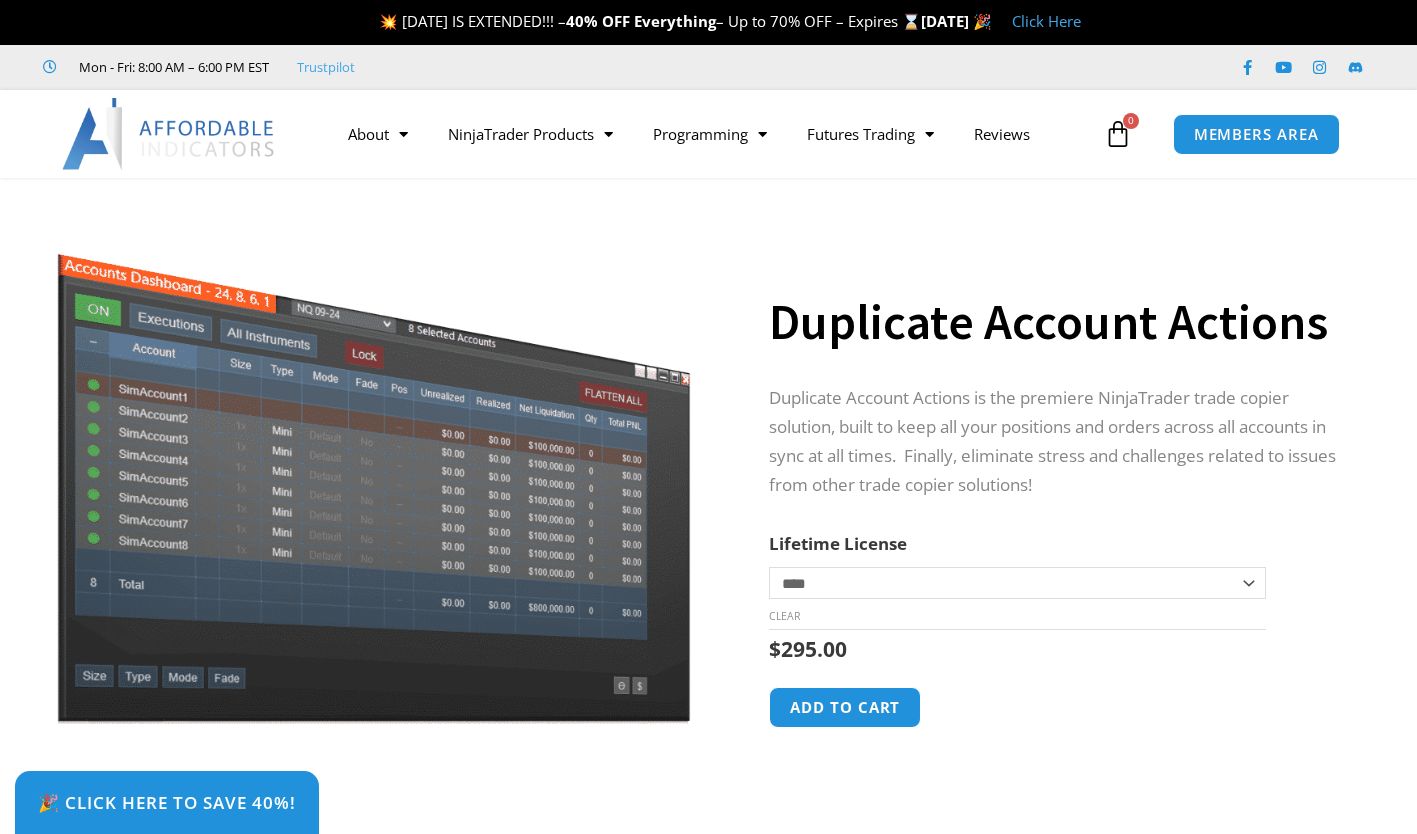 scroll, scrollTop: 0, scrollLeft: 0, axis: both 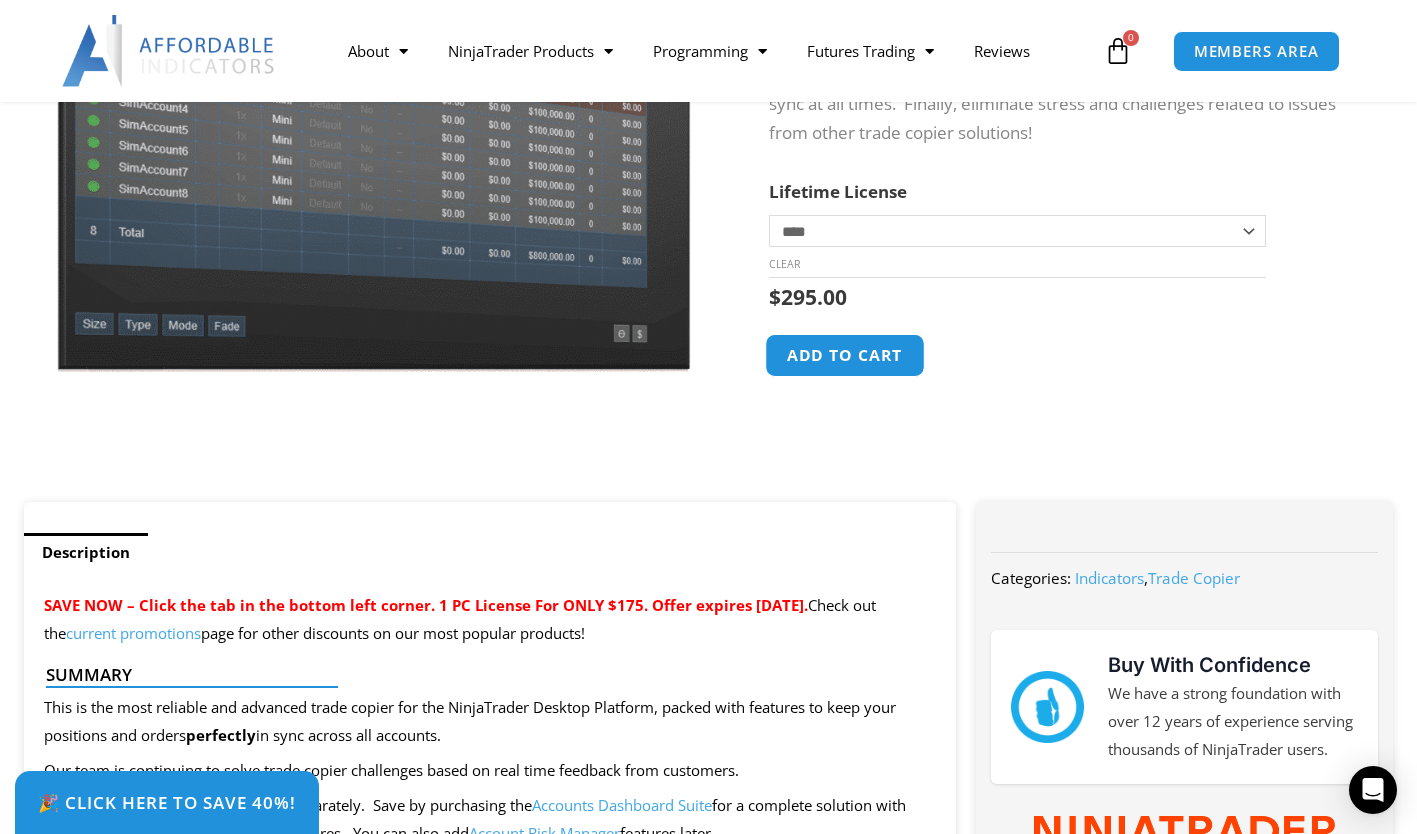 click on "Add to cart" 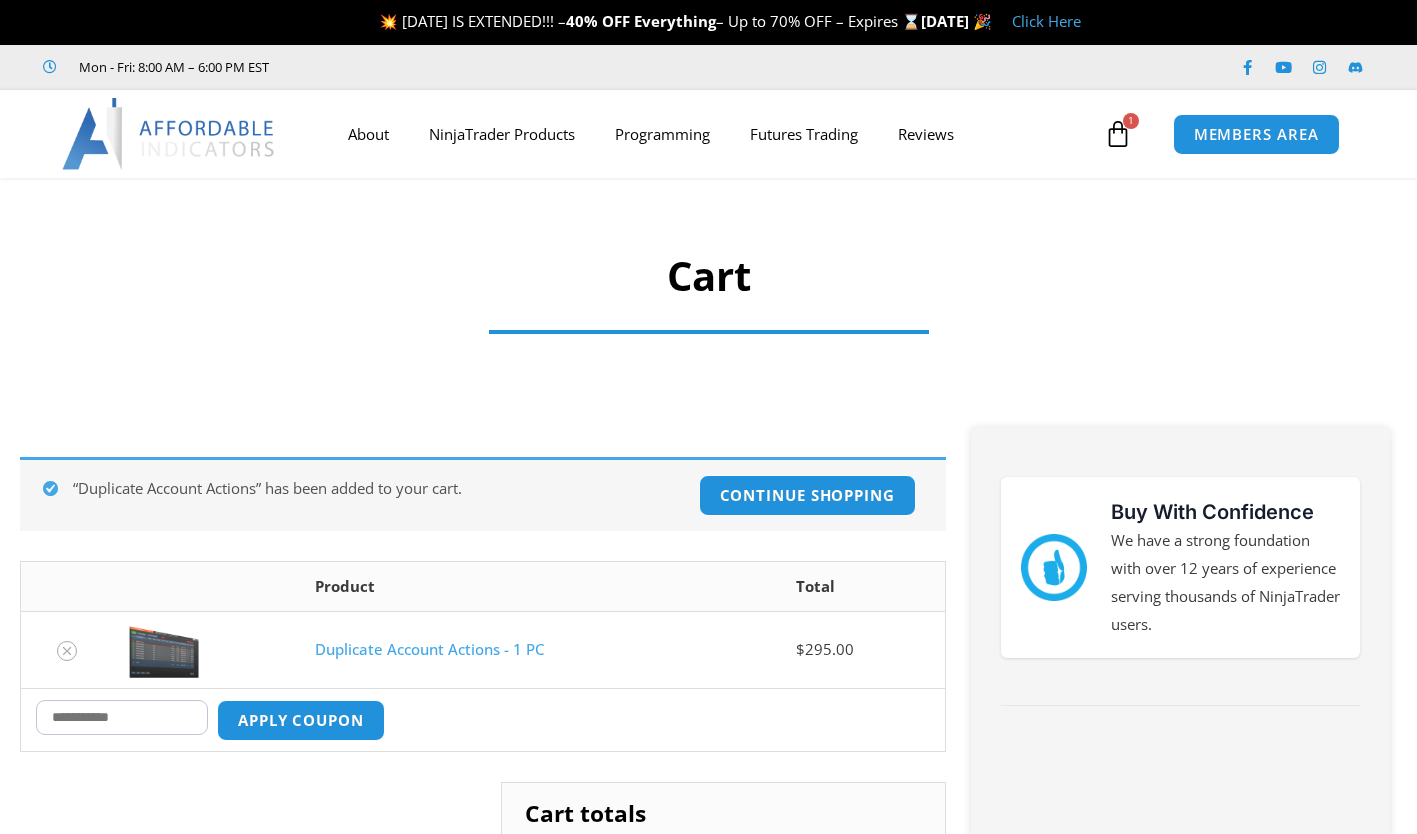 scroll, scrollTop: 0, scrollLeft: 0, axis: both 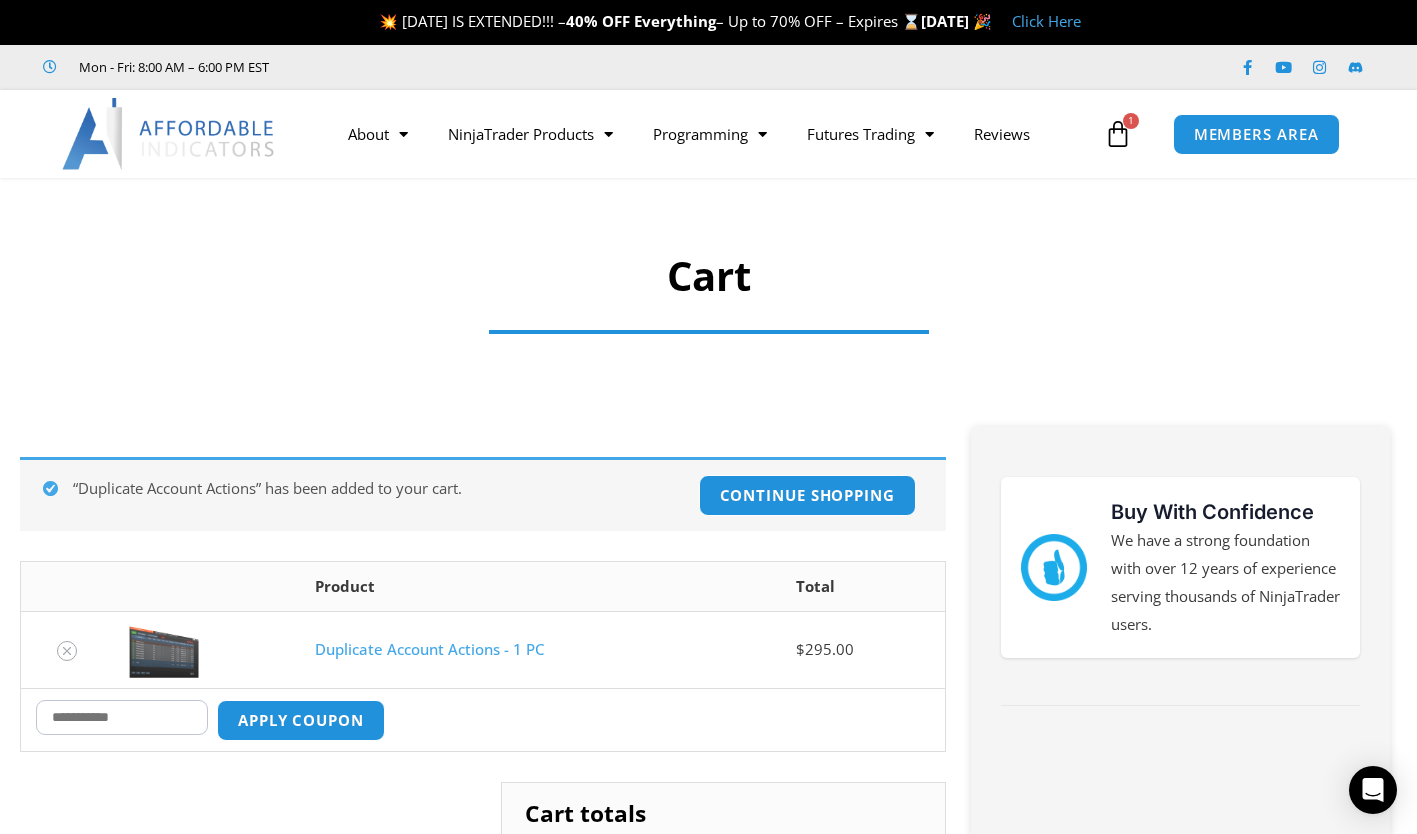 click on "Coupon:" at bounding box center [122, 717] 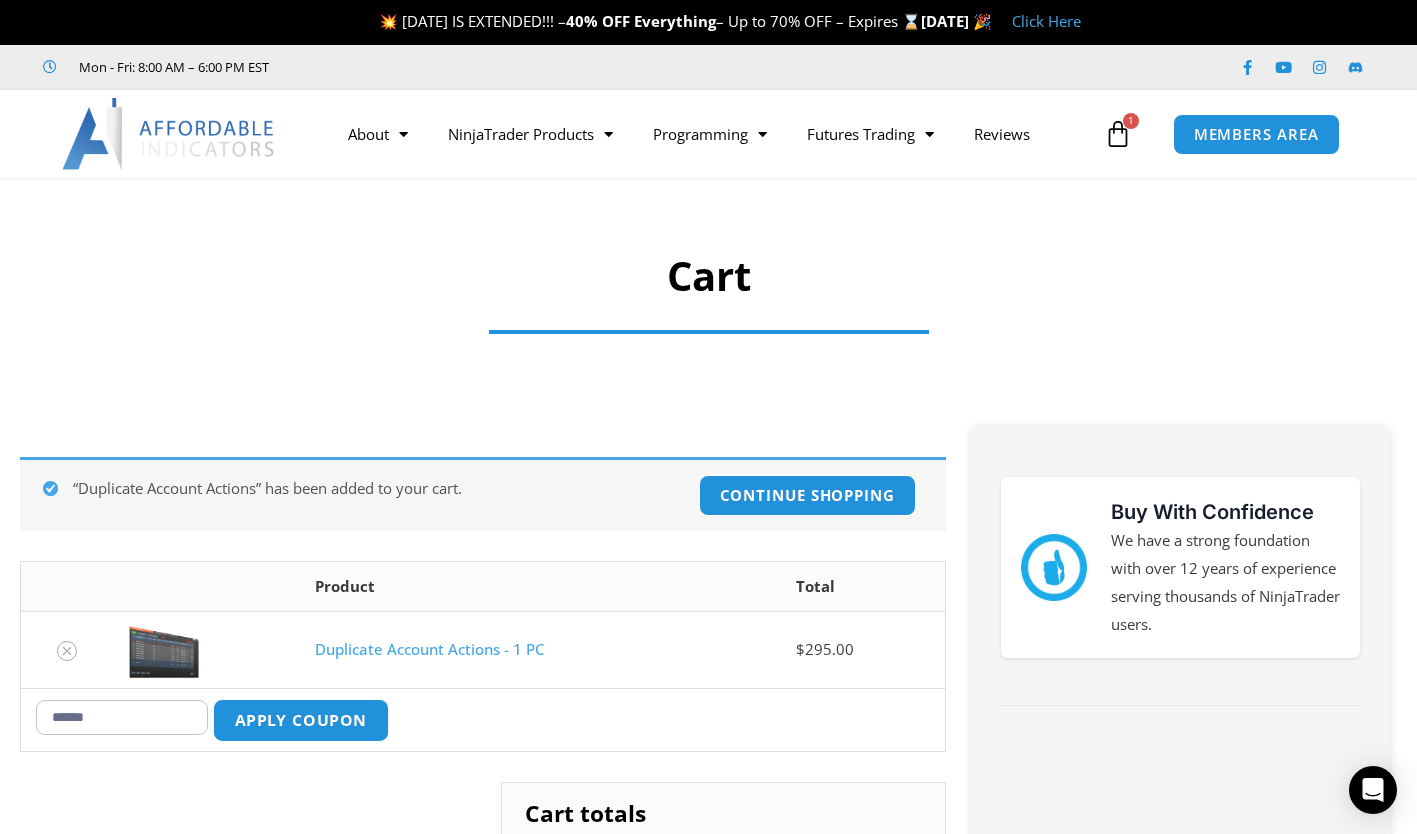 type on "******" 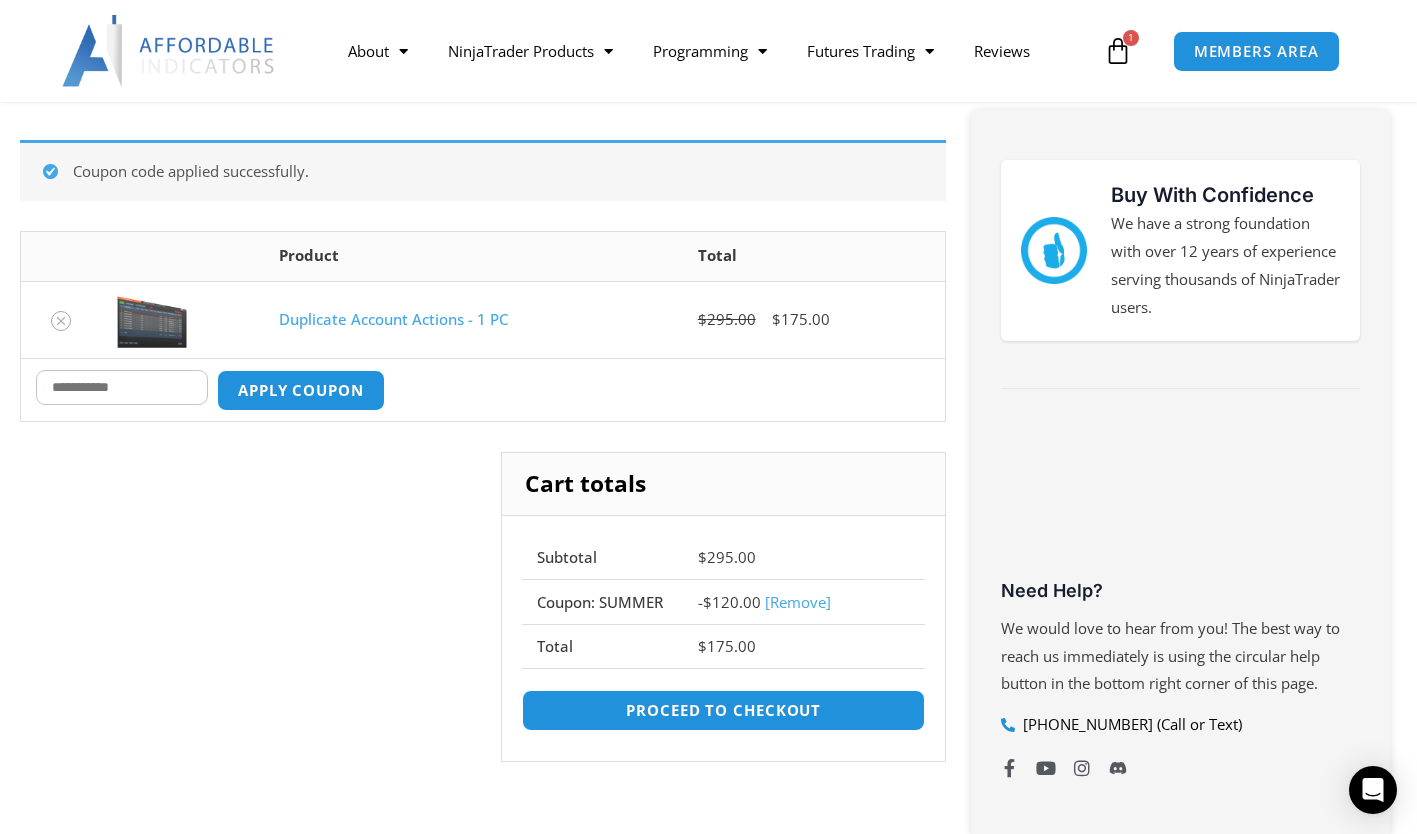 scroll, scrollTop: 357, scrollLeft: 0, axis: vertical 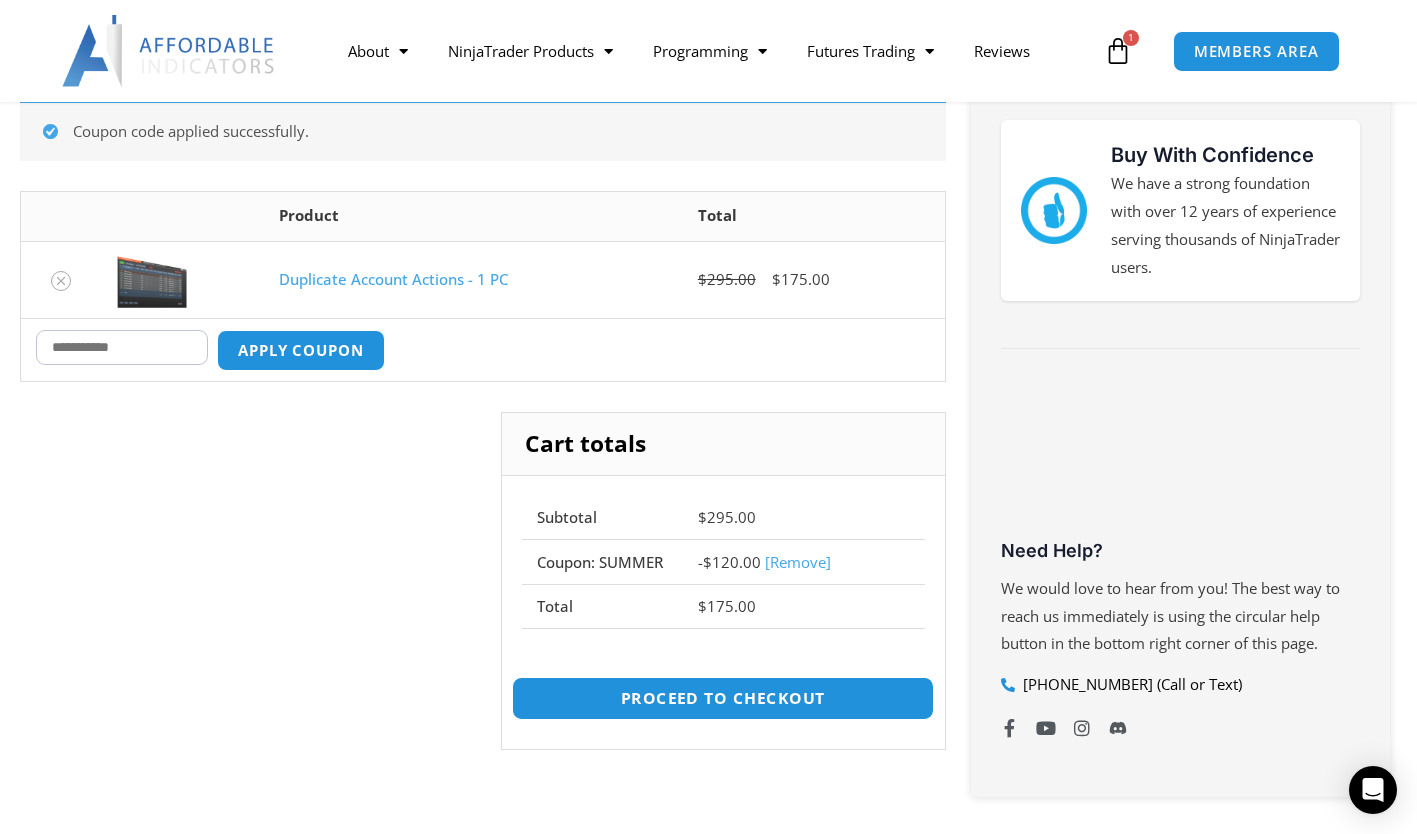click on "Proceed to checkout" at bounding box center (723, 698) 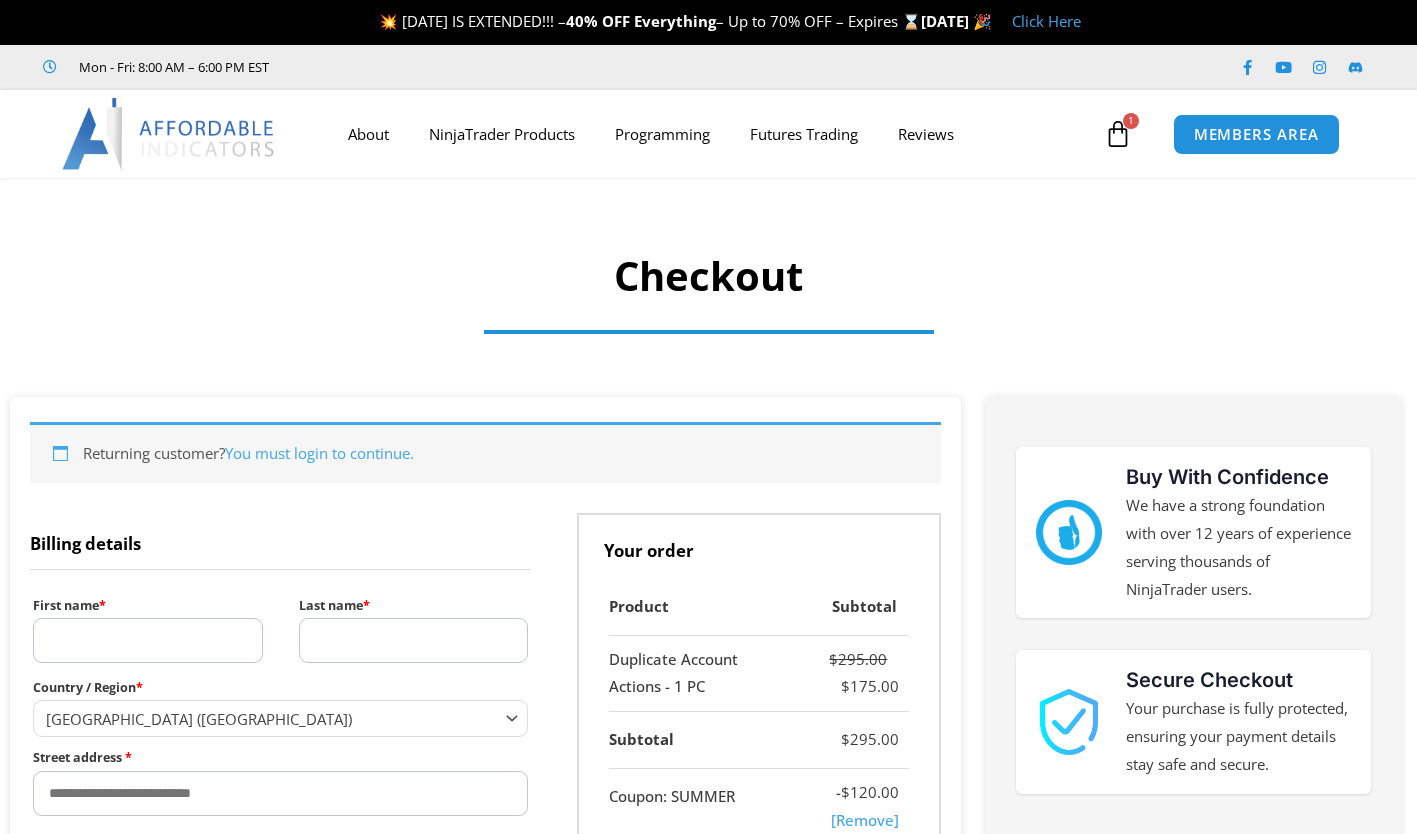 select on "**" 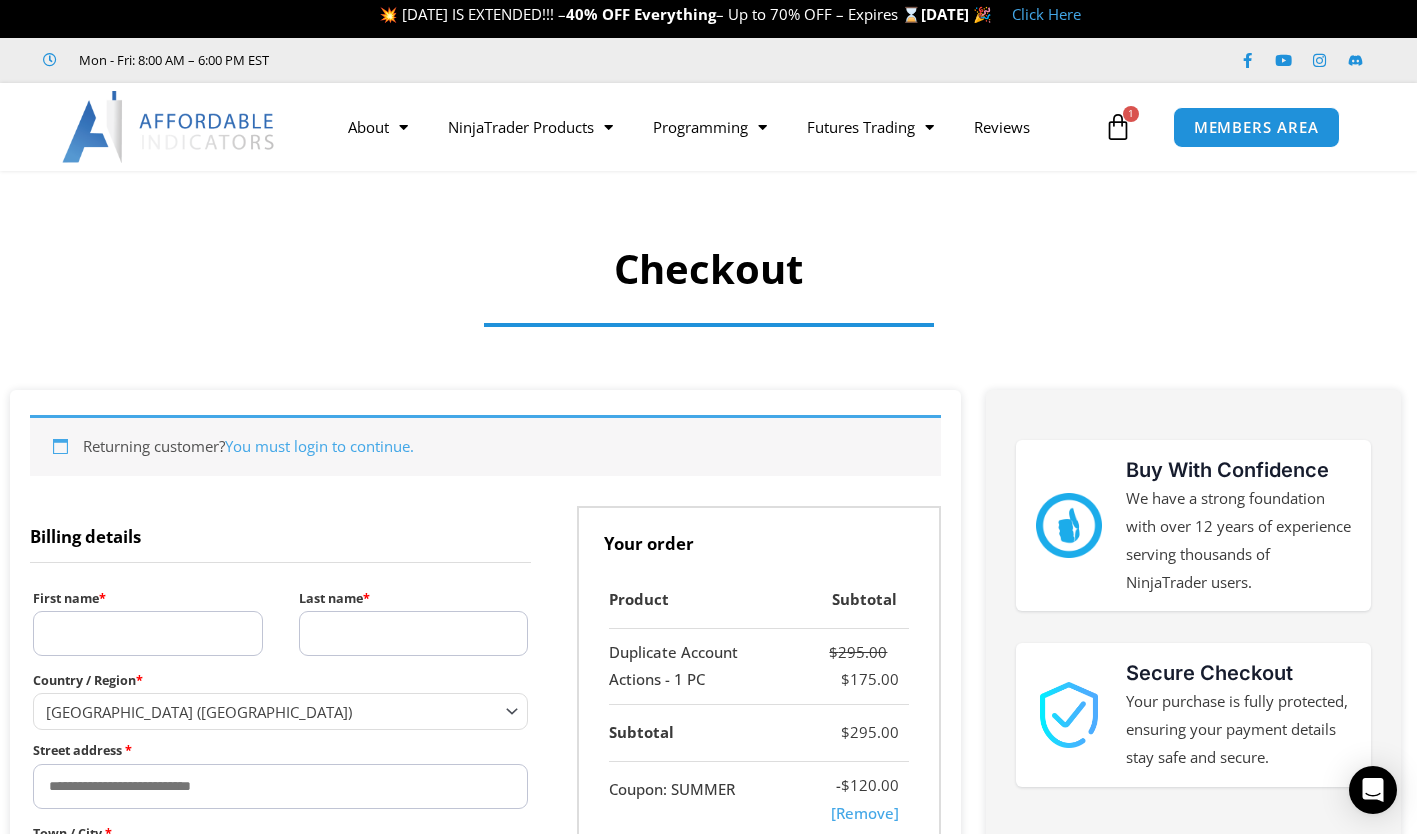 scroll, scrollTop: 5, scrollLeft: 0, axis: vertical 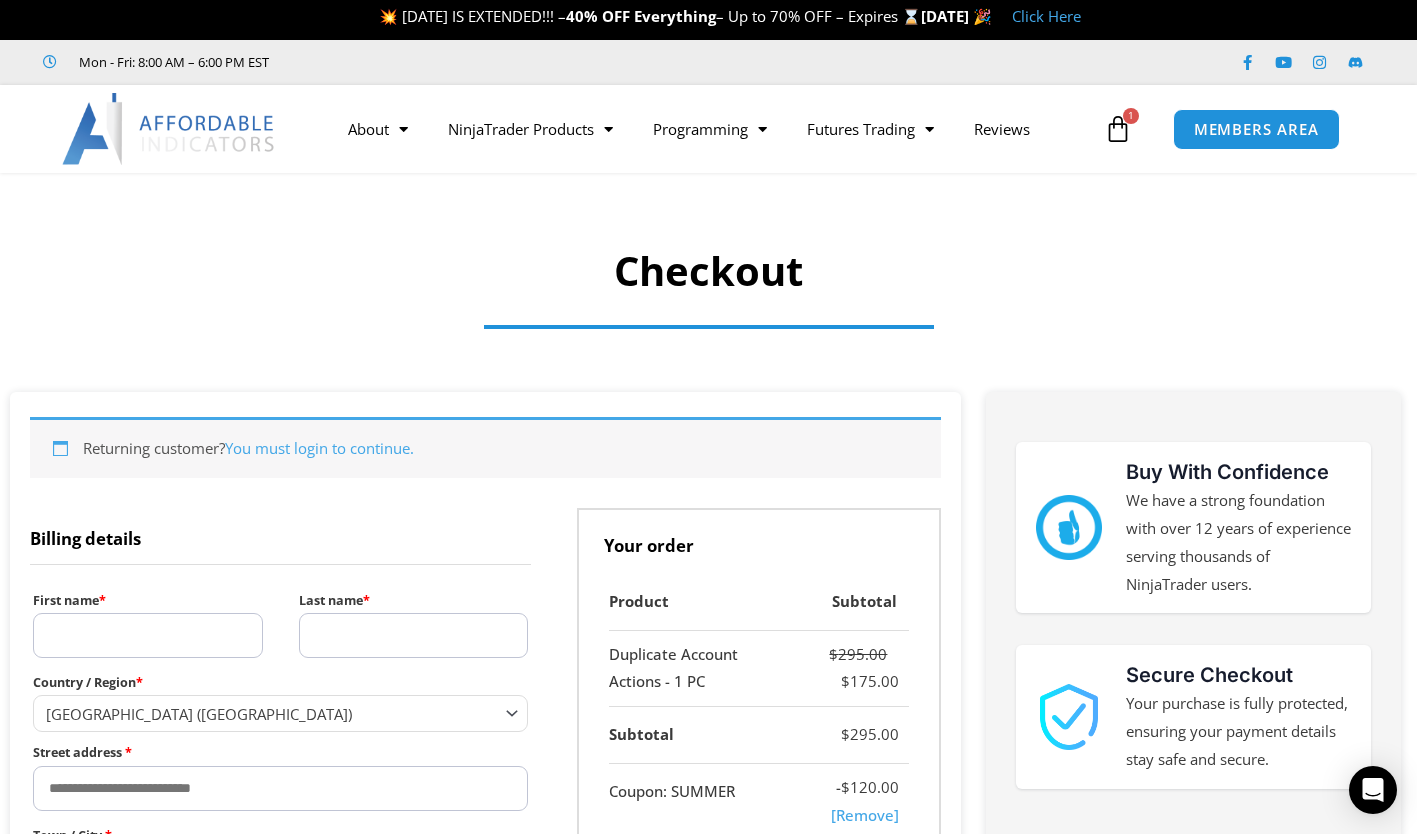 click on "First name  *" at bounding box center [148, 635] 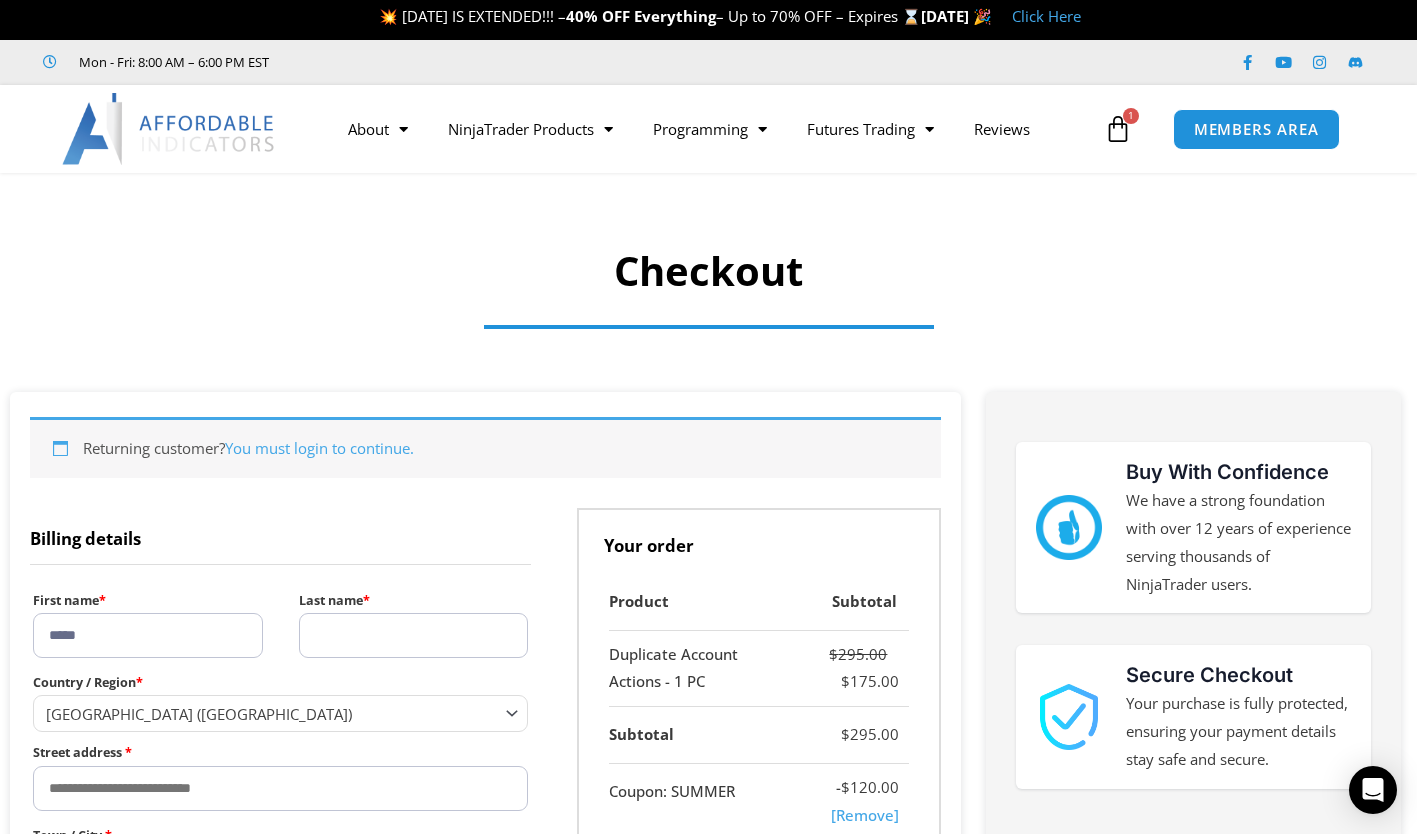 type on "***" 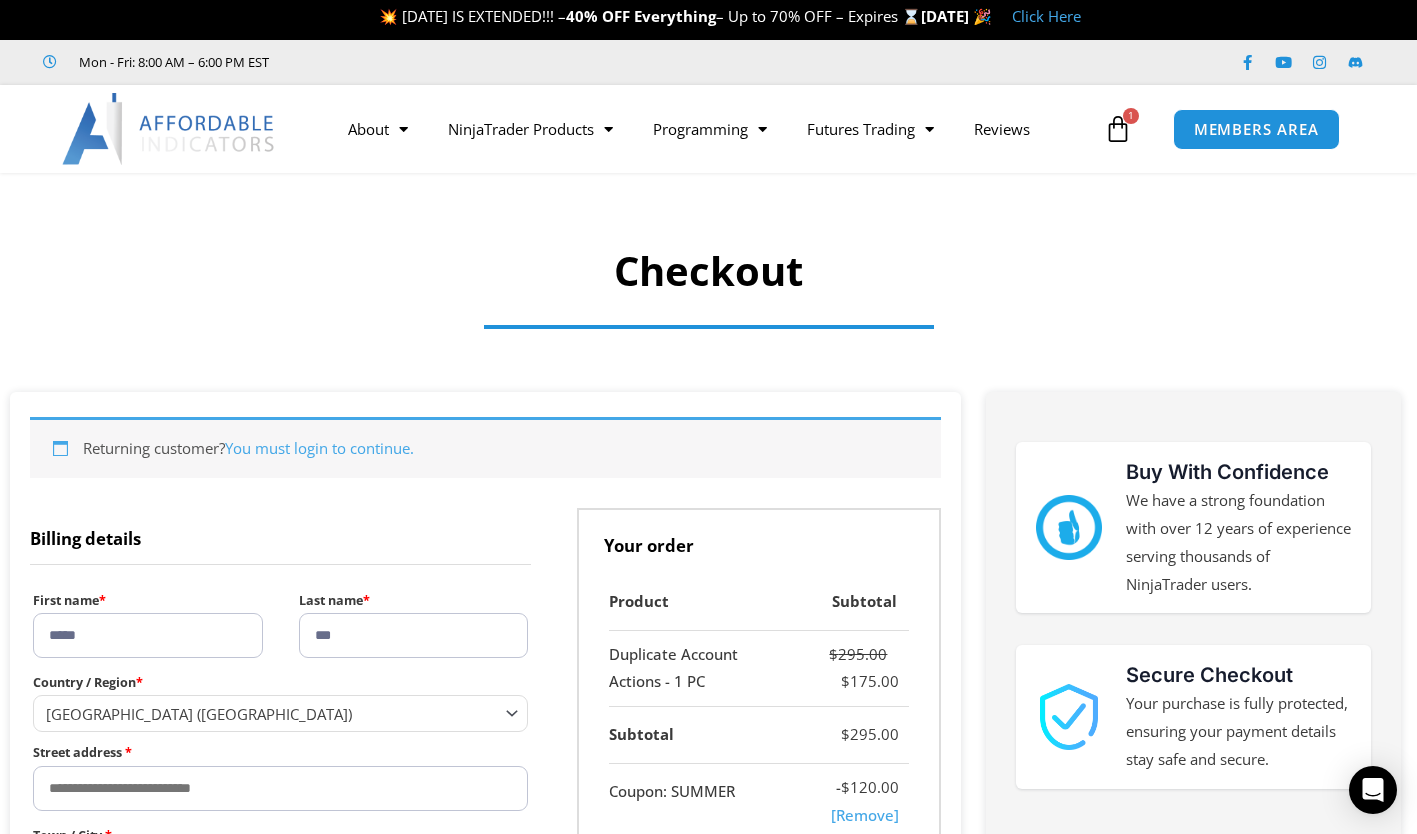 type on "**********" 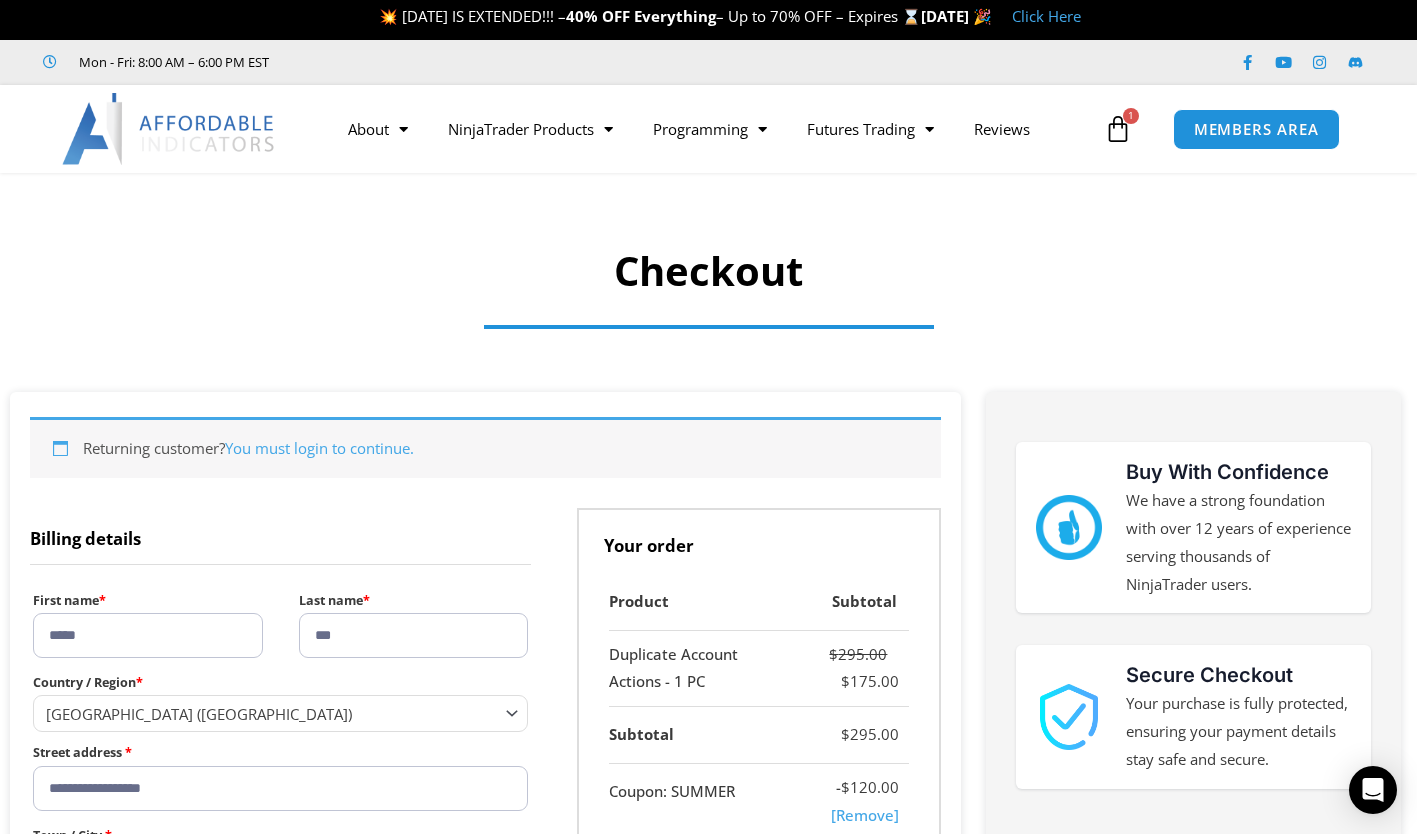 type on "**********" 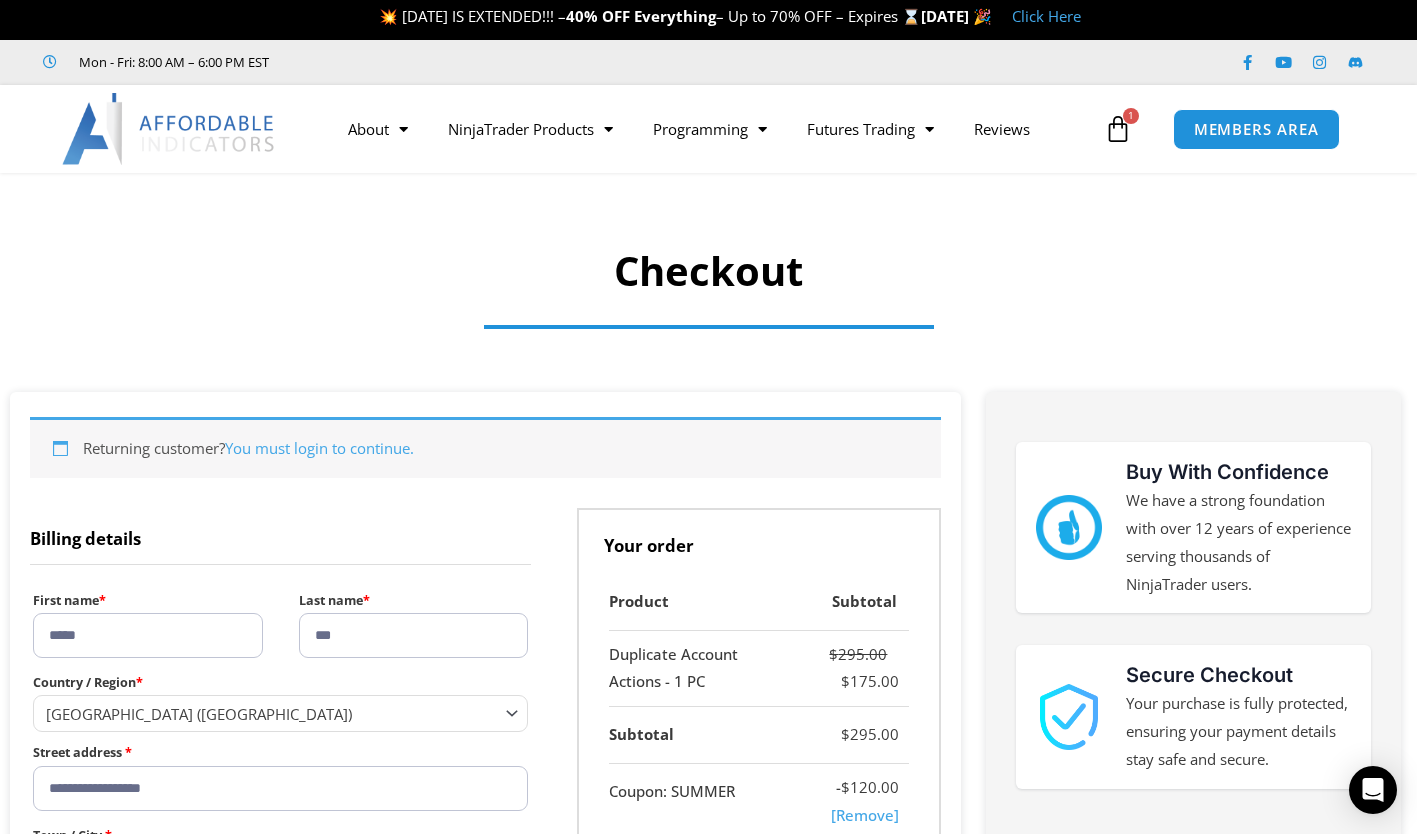 select on "**" 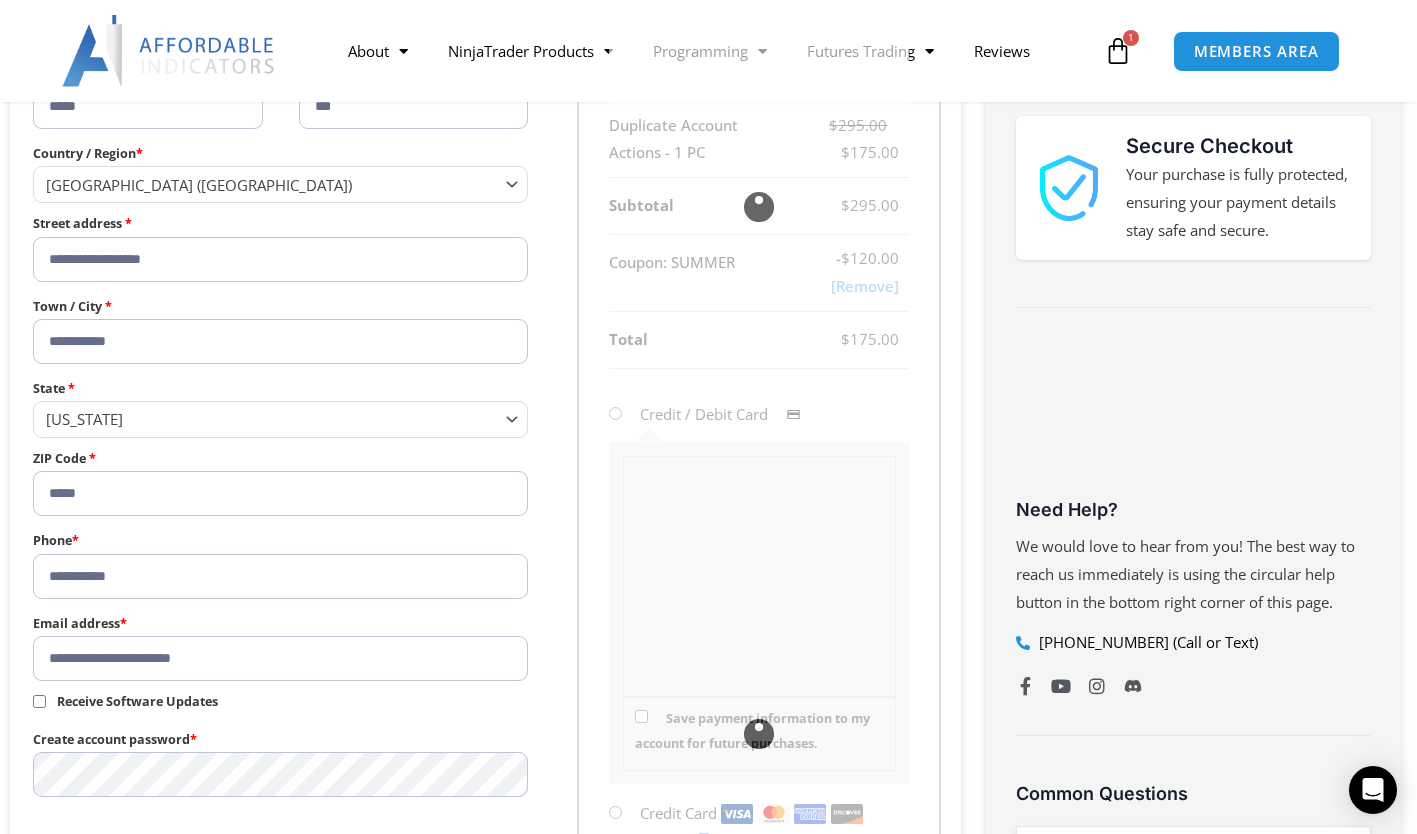 scroll, scrollTop: 536, scrollLeft: 0, axis: vertical 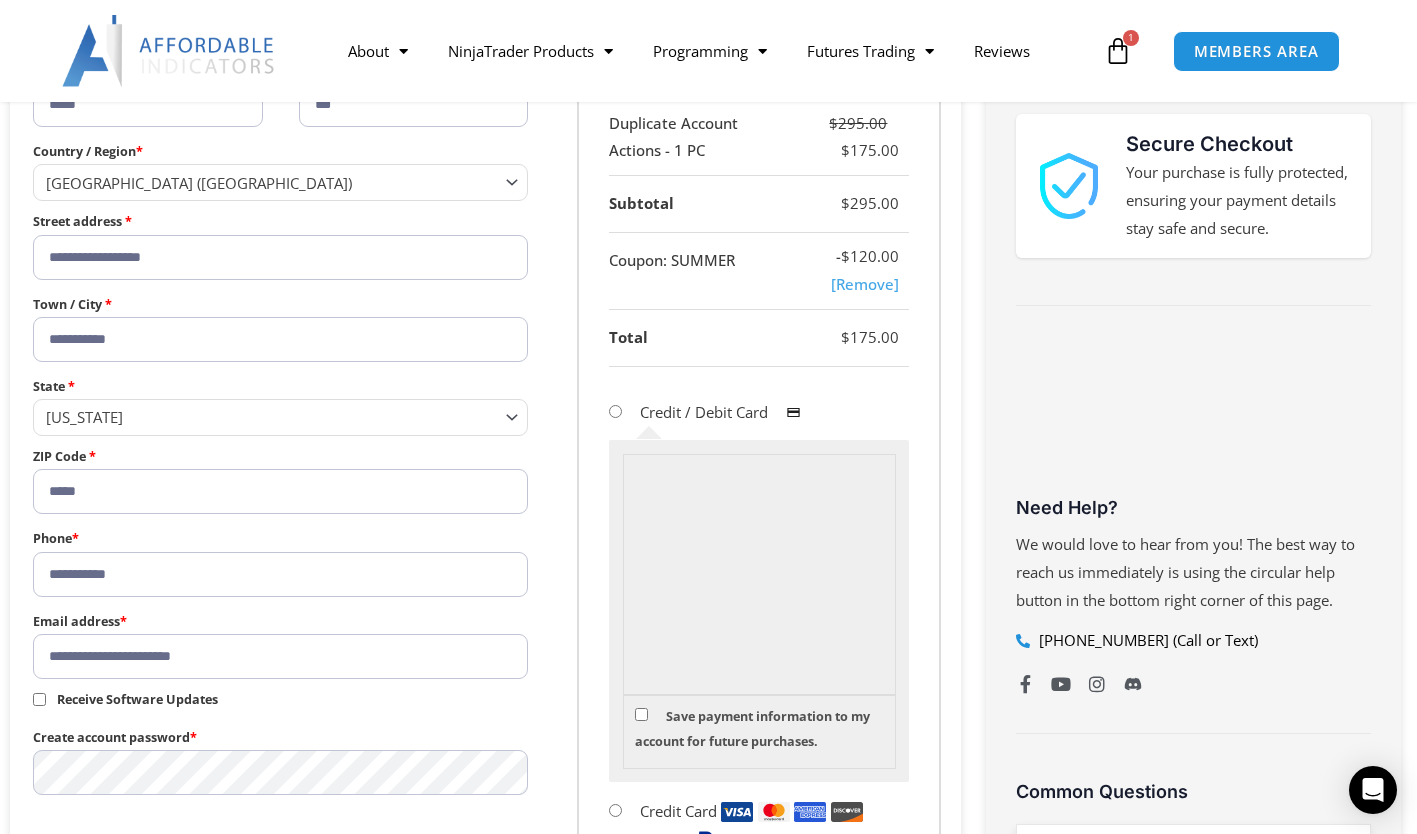 click on "**********" at bounding box center [280, 257] 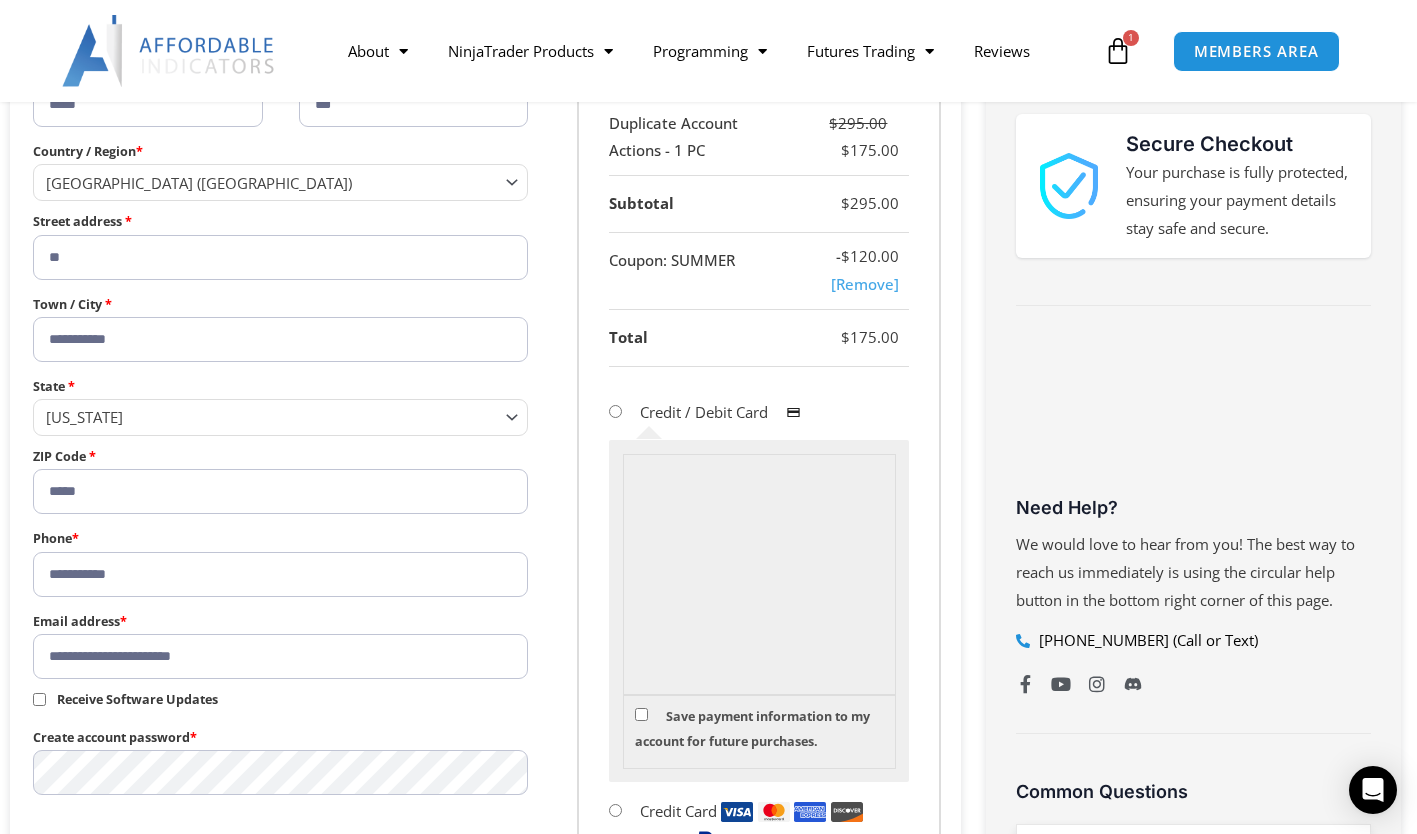 type on "*" 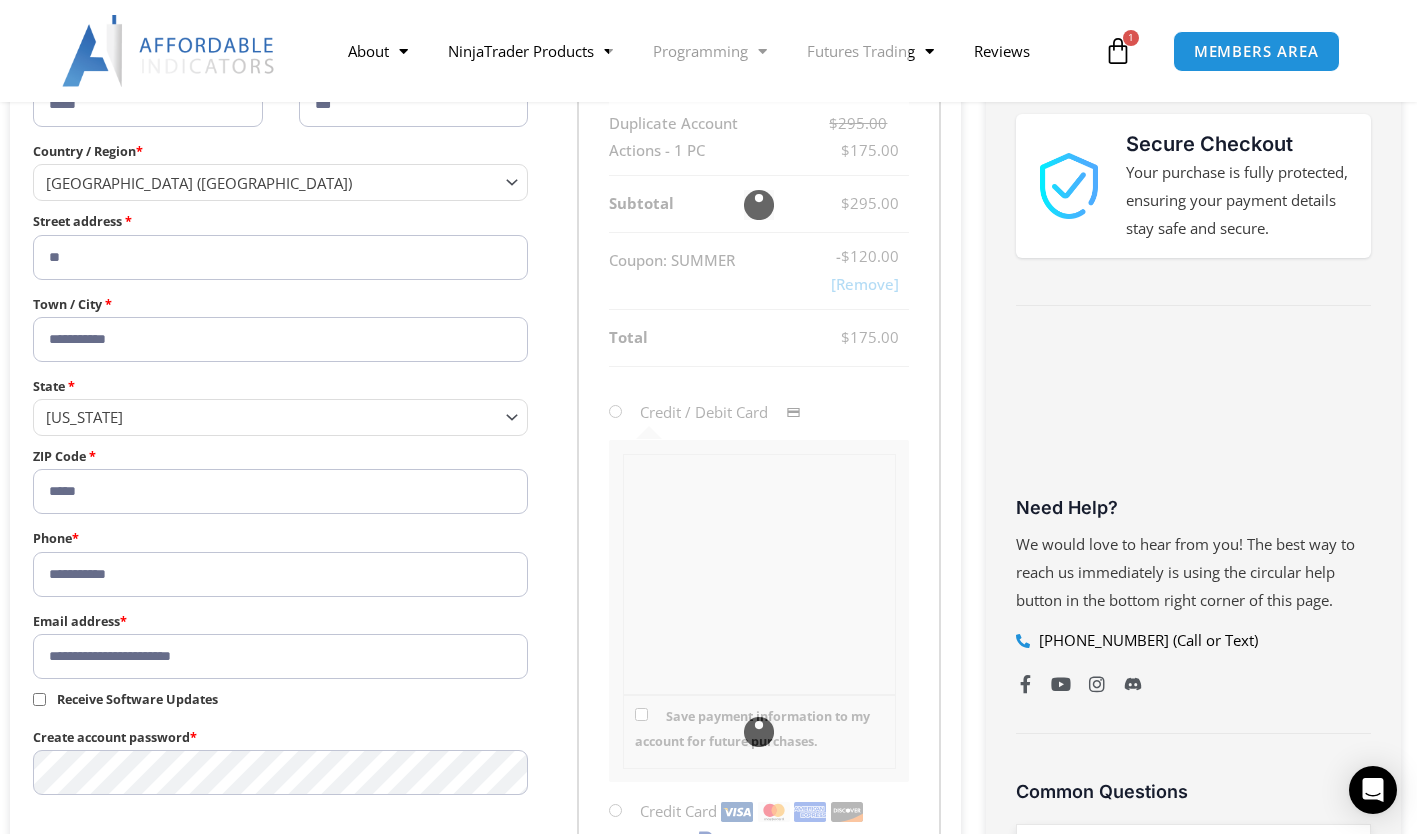 type on "**********" 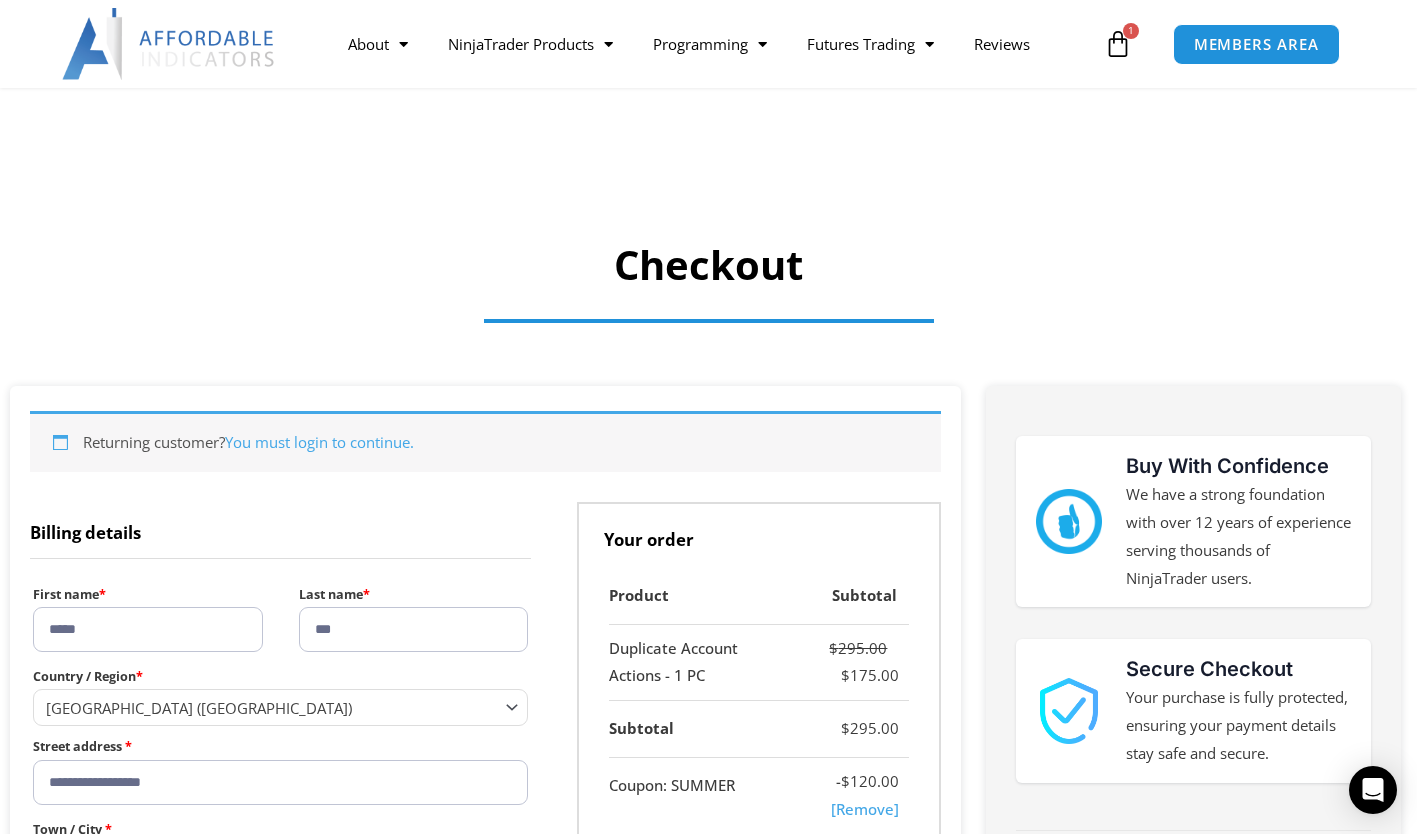 scroll, scrollTop: 0, scrollLeft: 0, axis: both 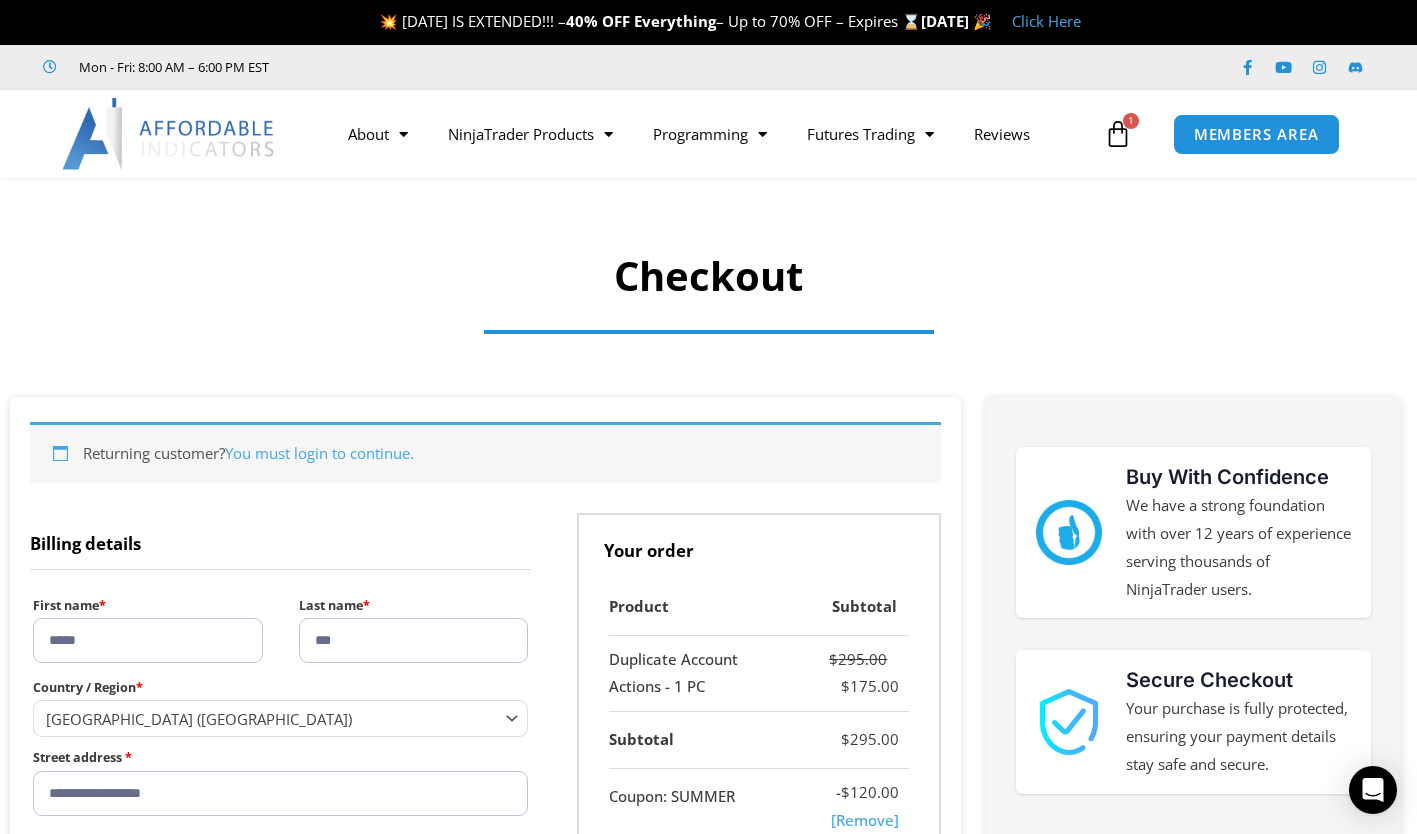 click on "*****" at bounding box center [148, 640] 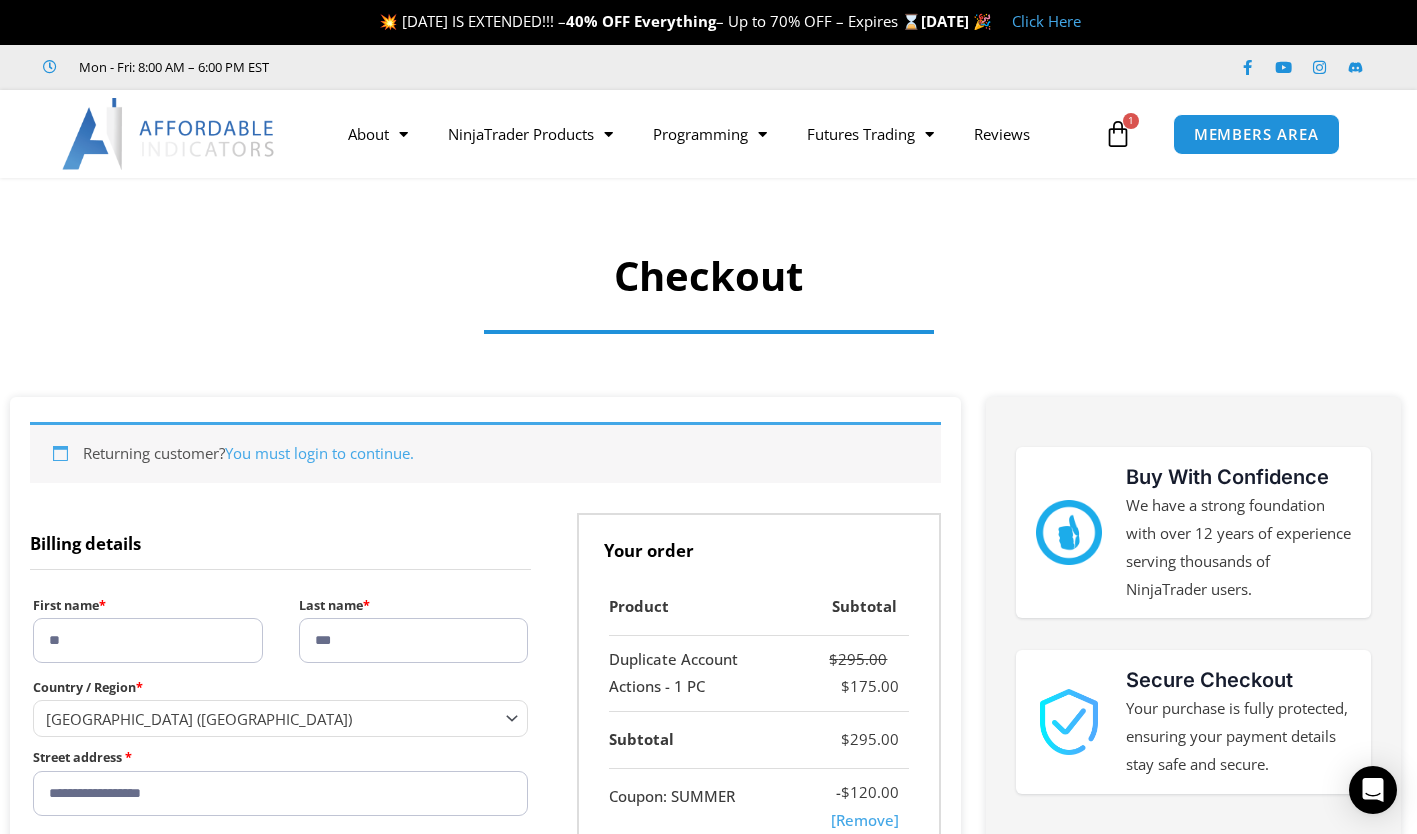 type on "*" 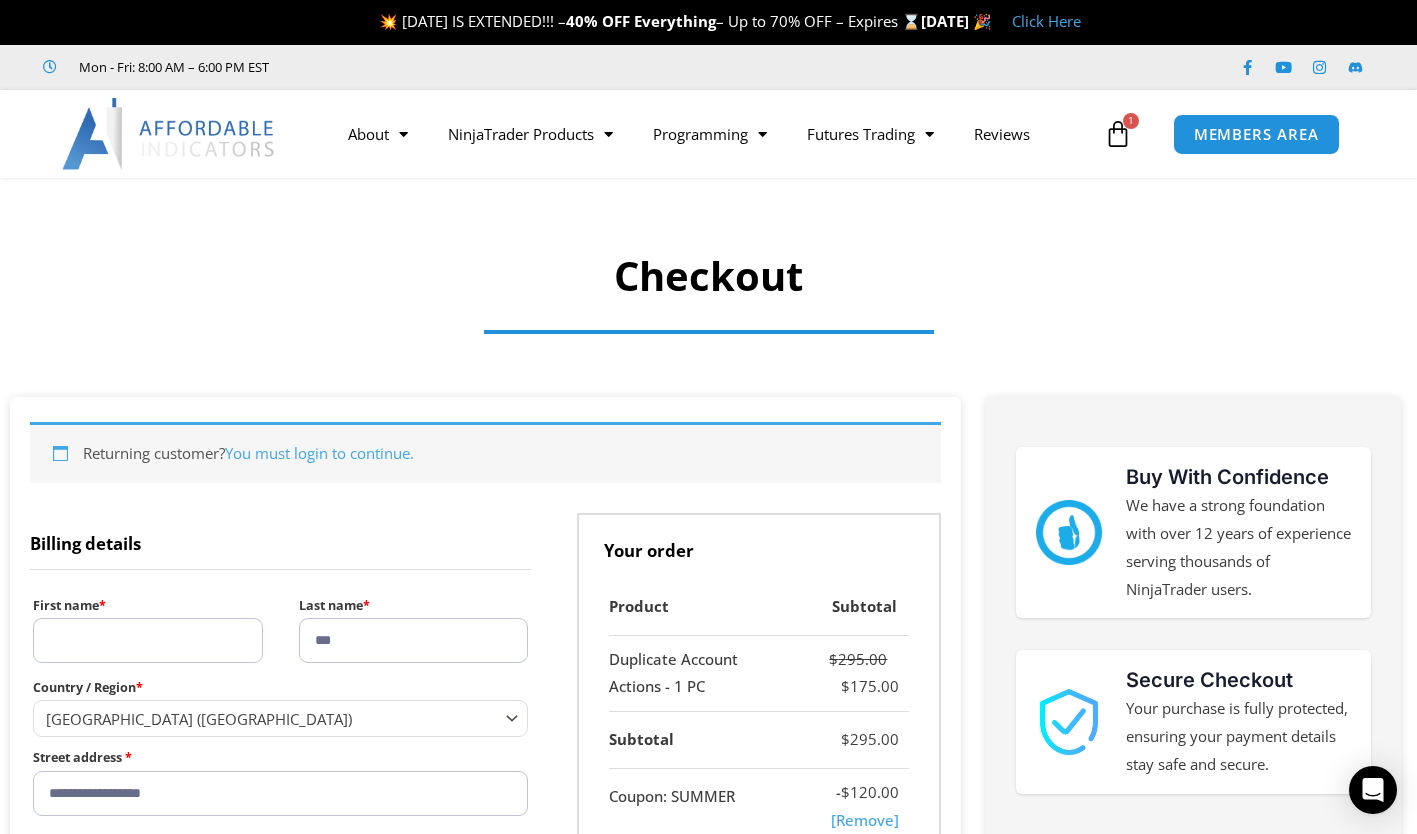 click on "First name  *" at bounding box center (148, 640) 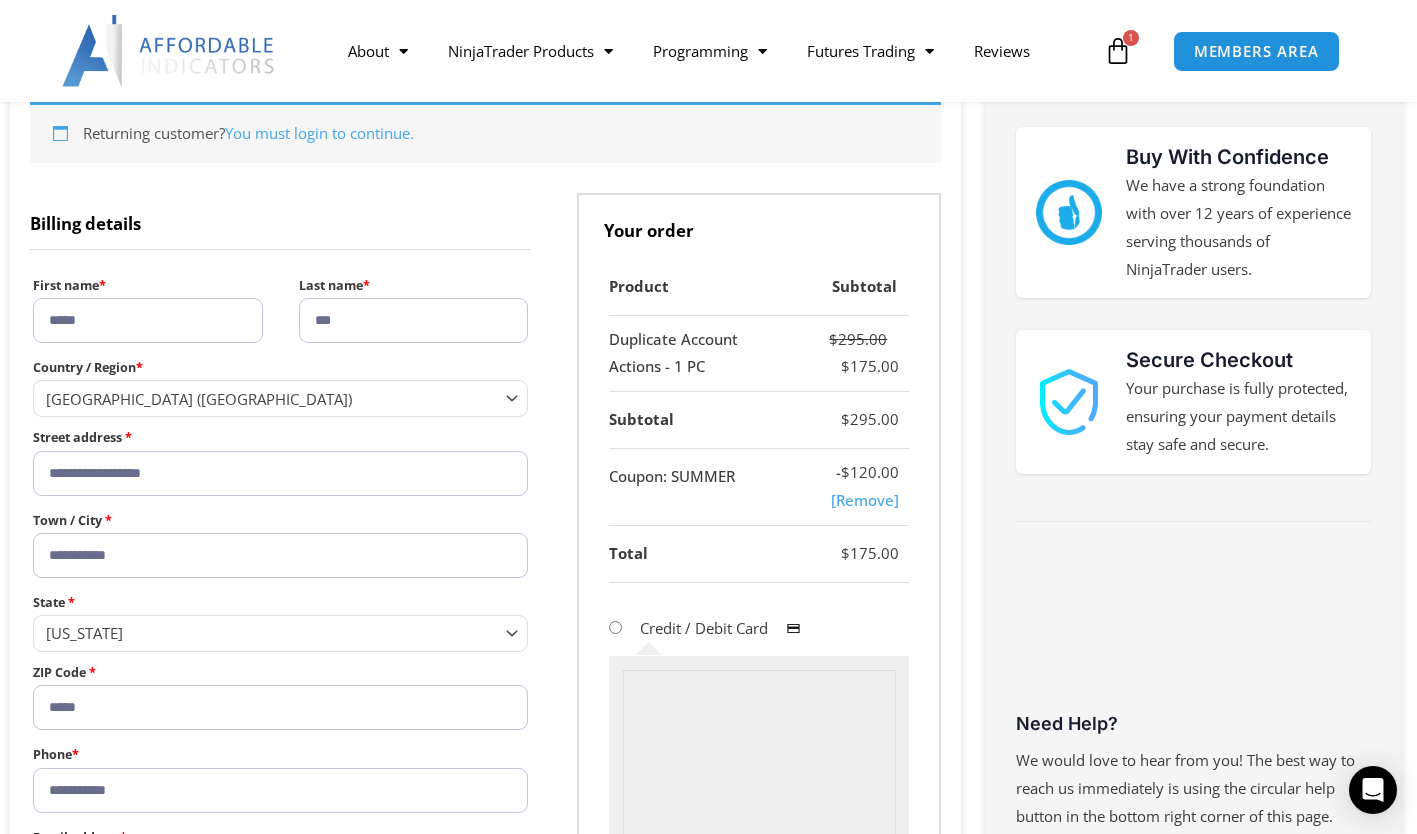 scroll, scrollTop: 323, scrollLeft: 0, axis: vertical 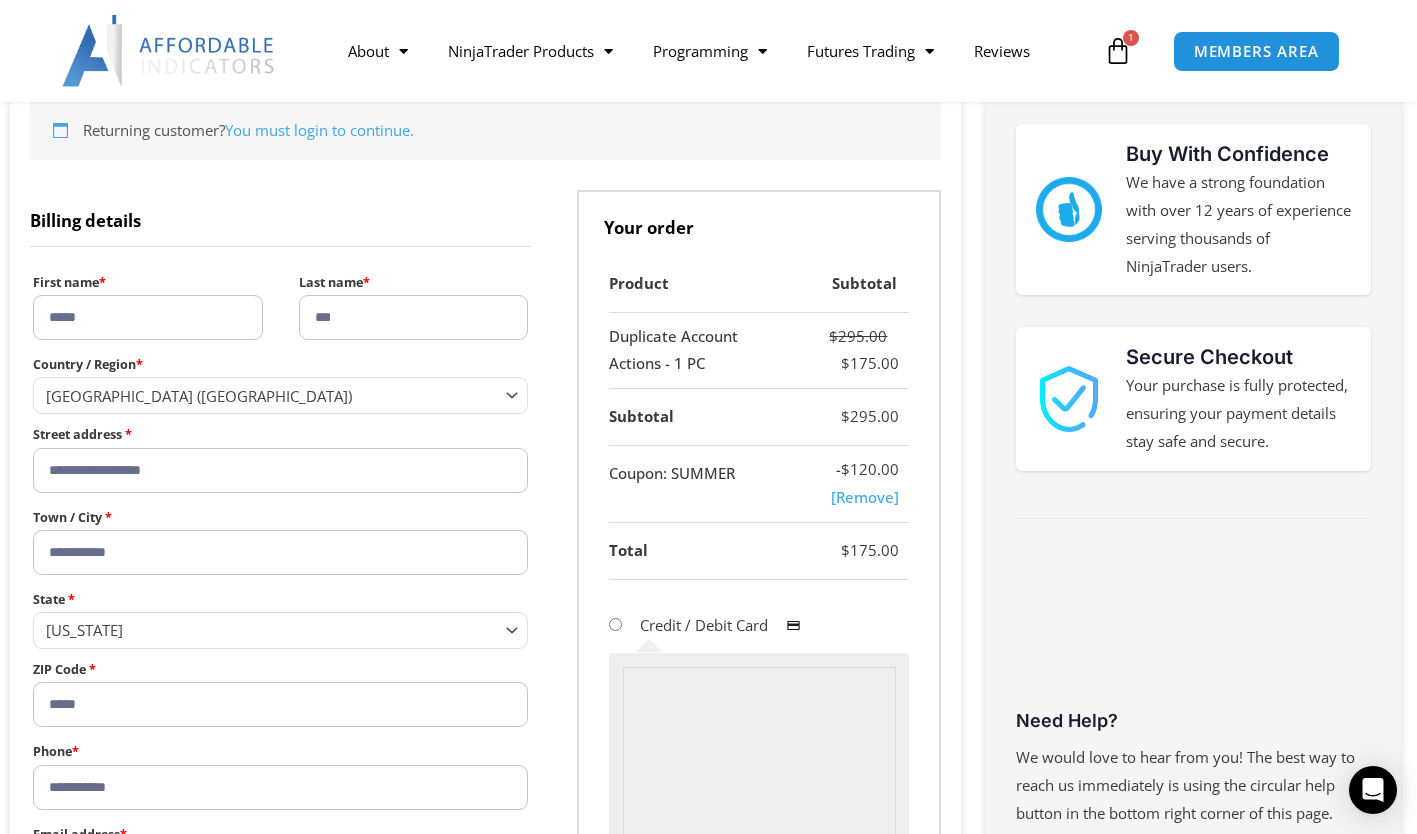 click on "**********" at bounding box center (280, 470) 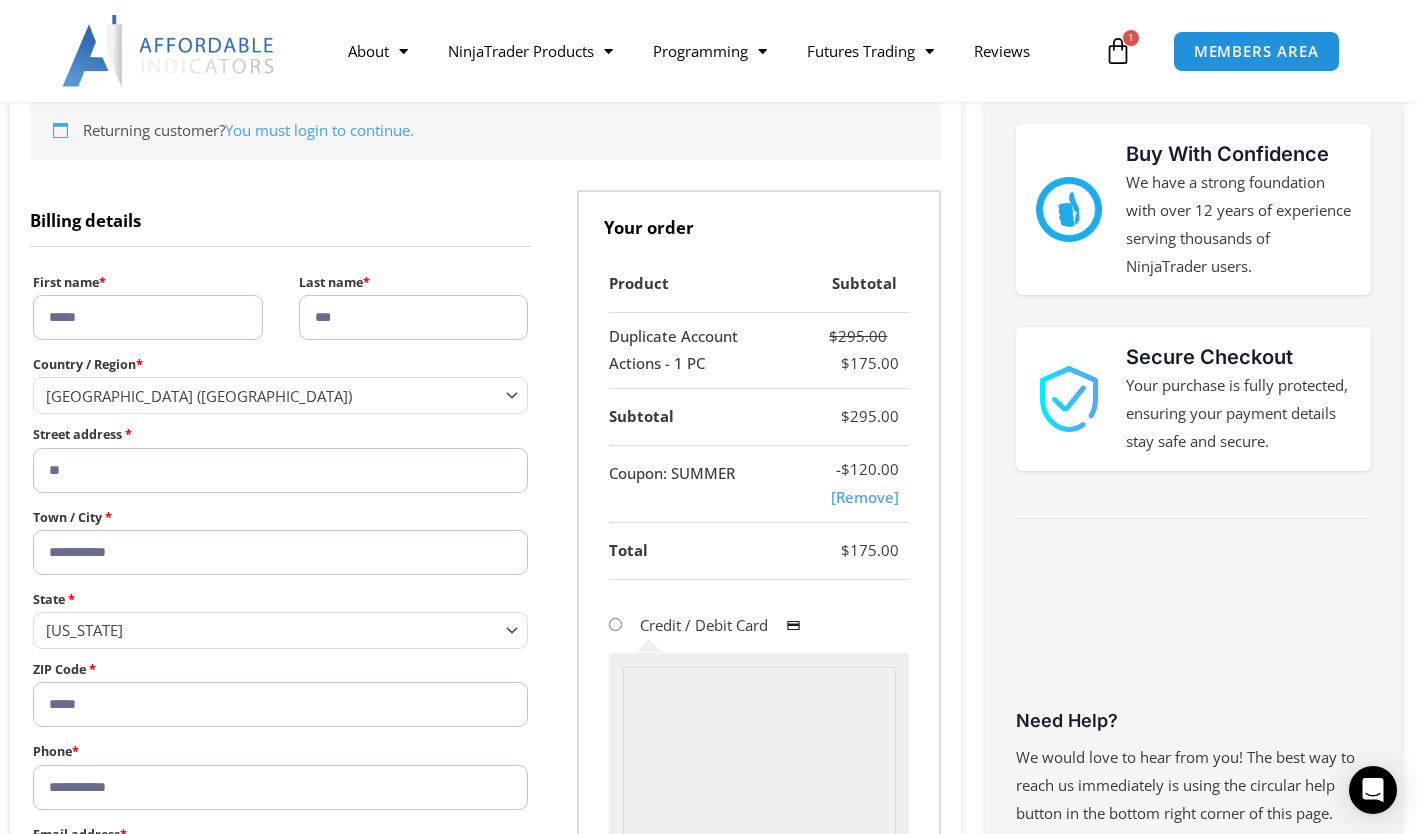 type on "*" 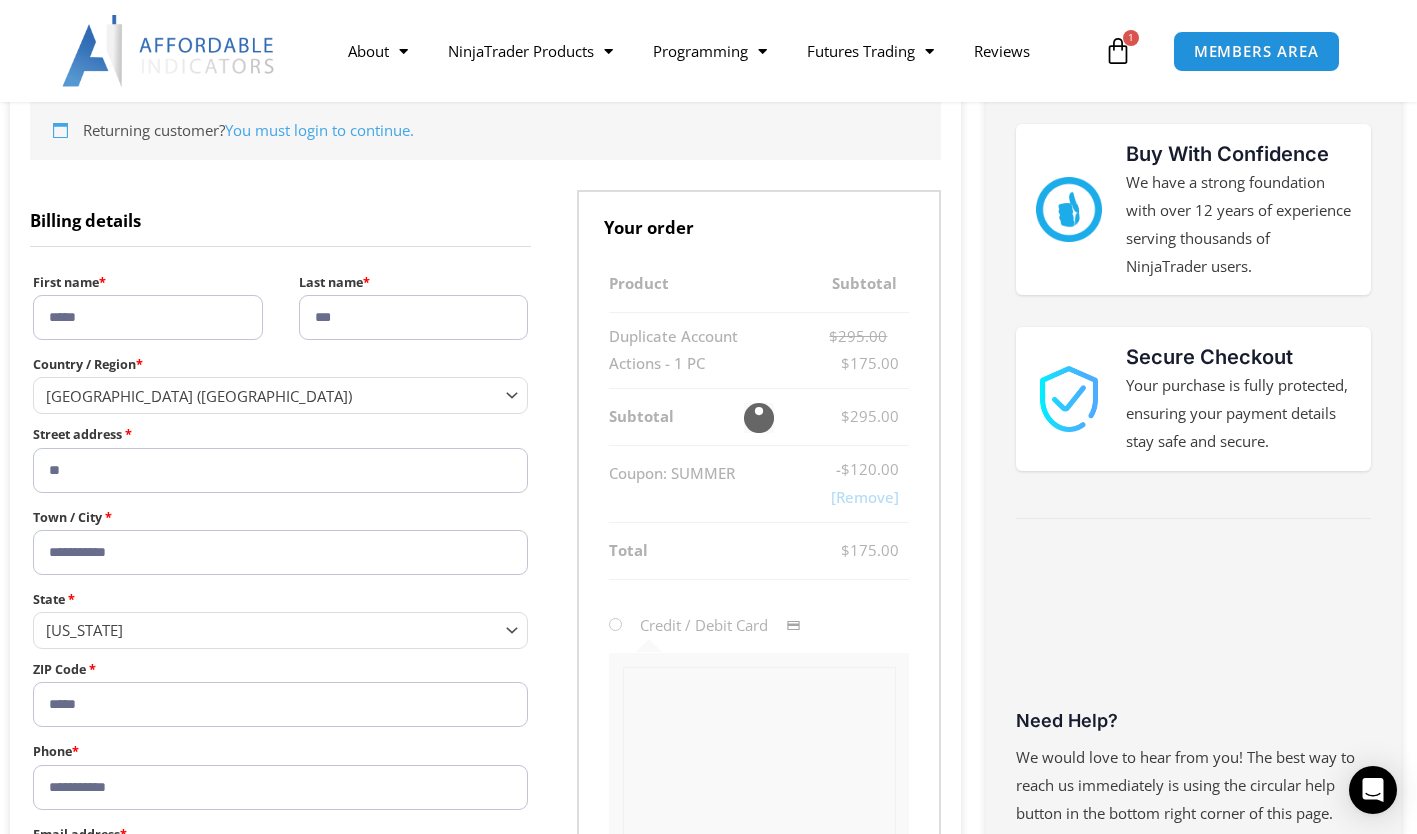 type on "**********" 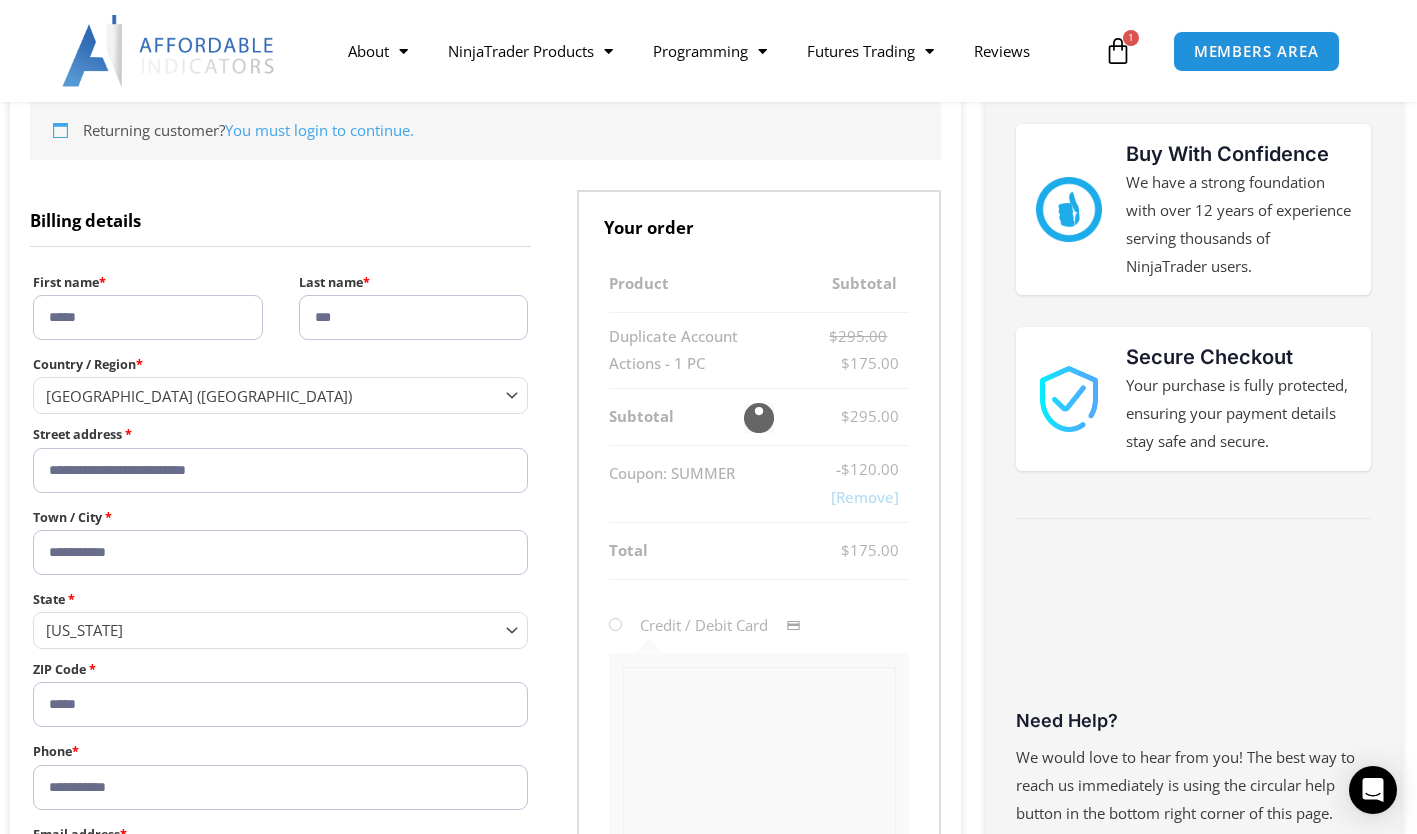 click on "**********" at bounding box center (280, 552) 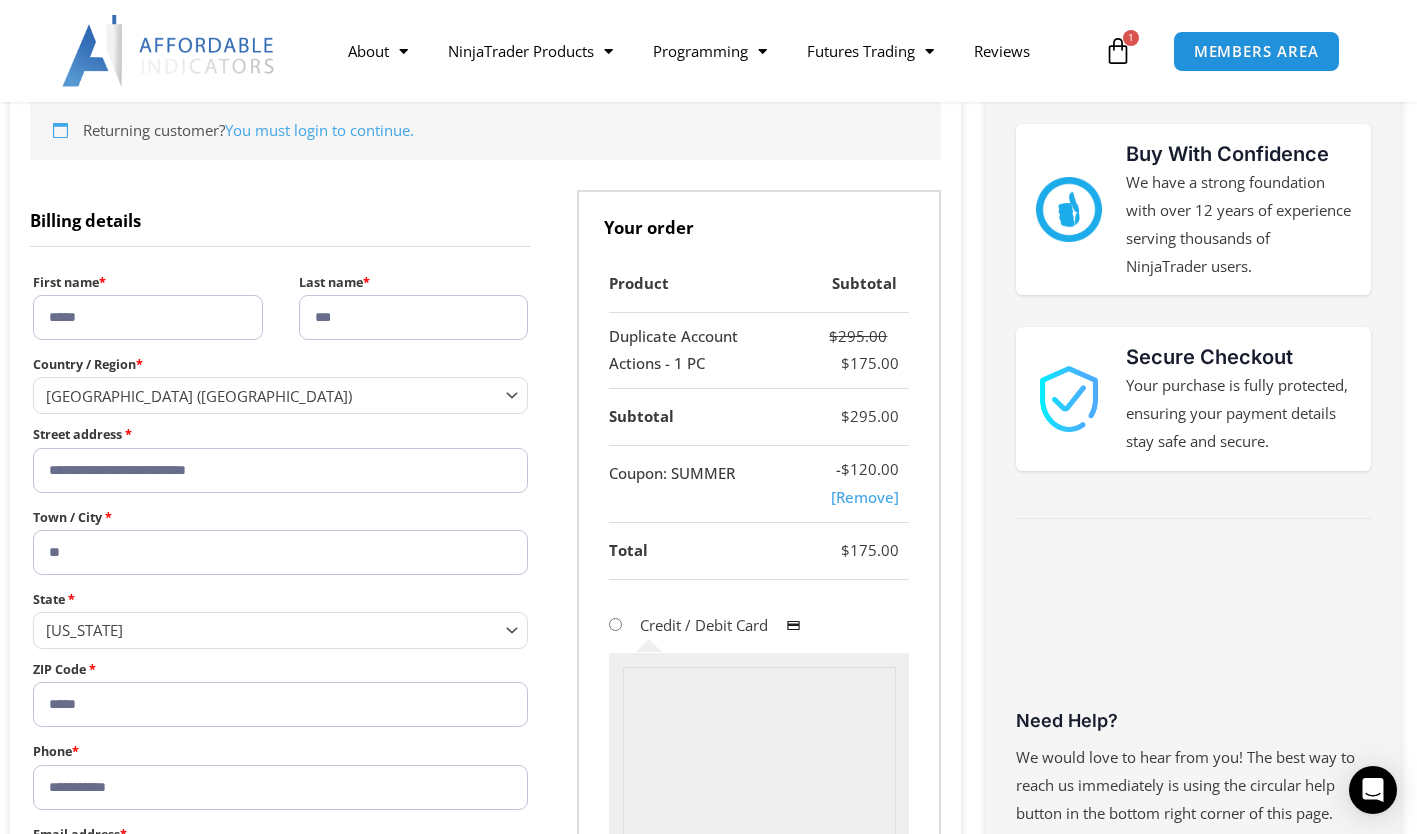 type on "*" 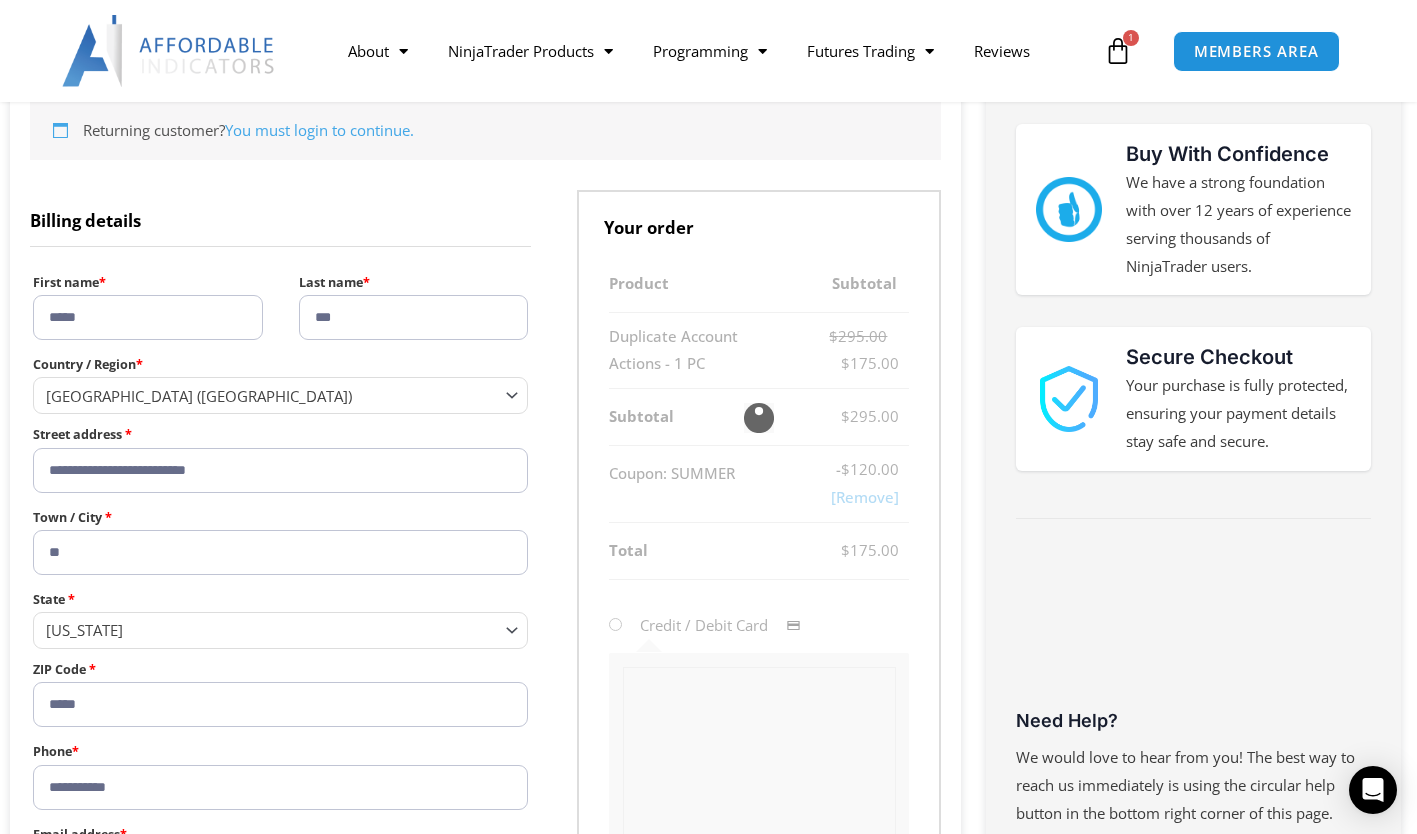 type on "*********" 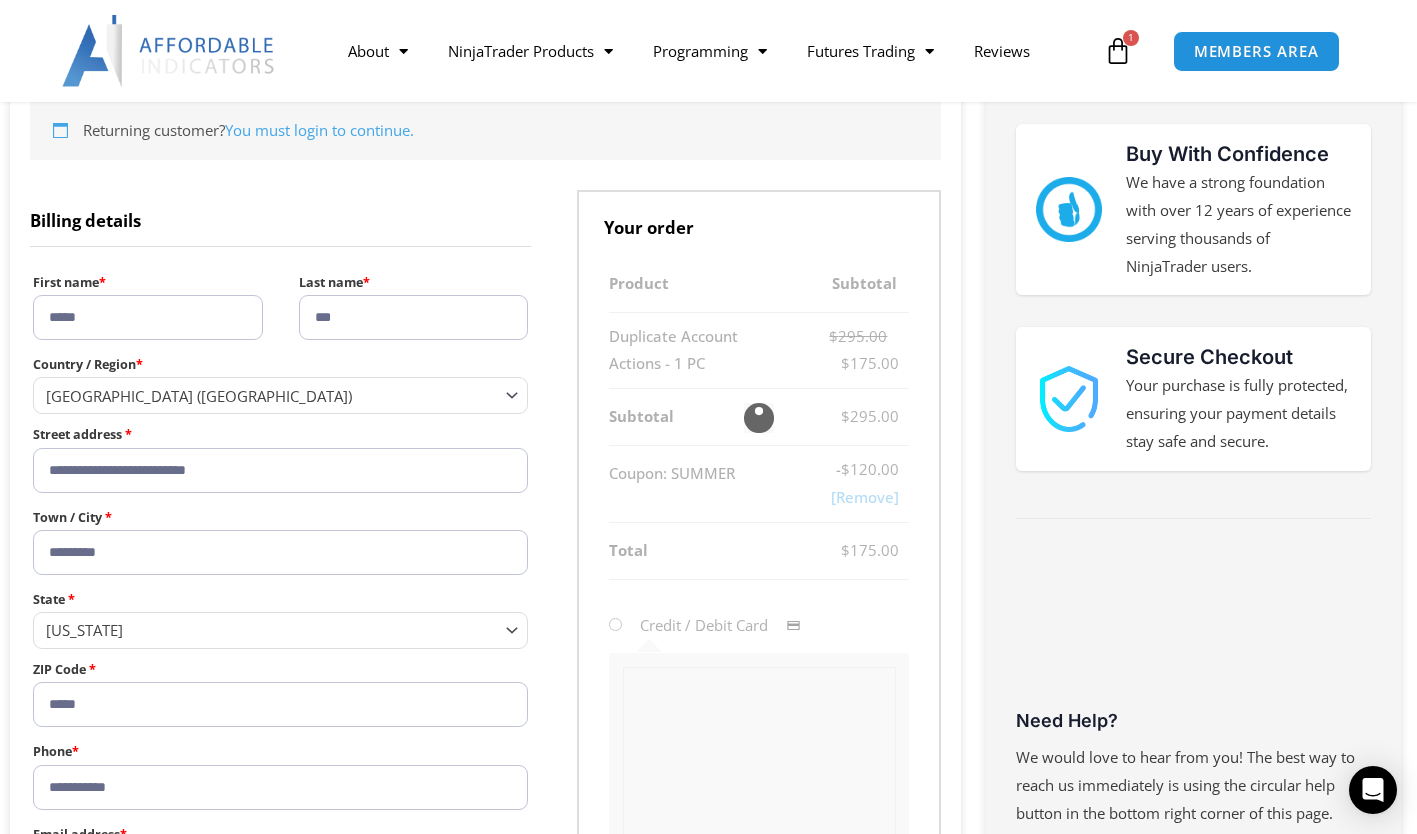 click on "Missouri" at bounding box center [271, 630] 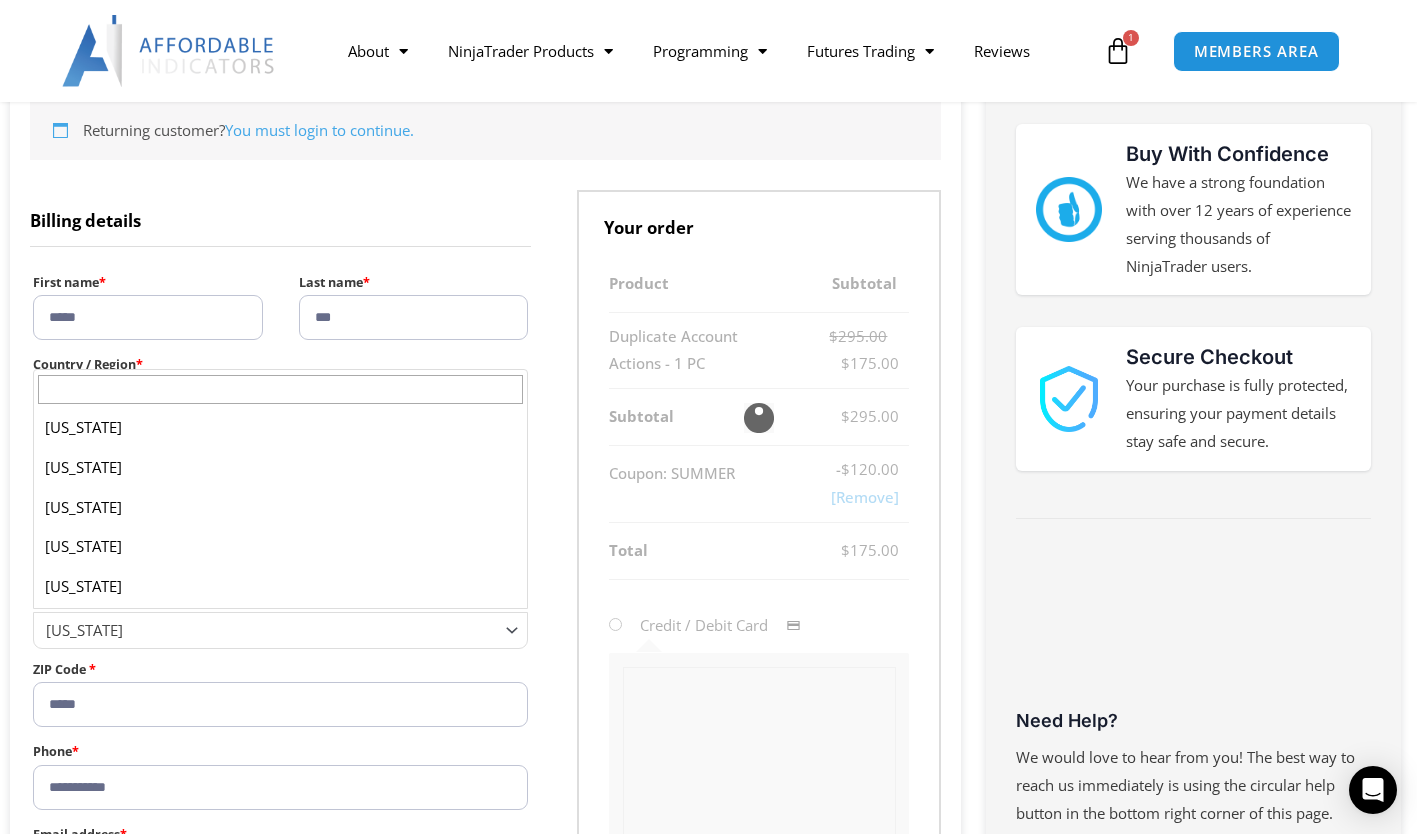 scroll, scrollTop: 916, scrollLeft: 0, axis: vertical 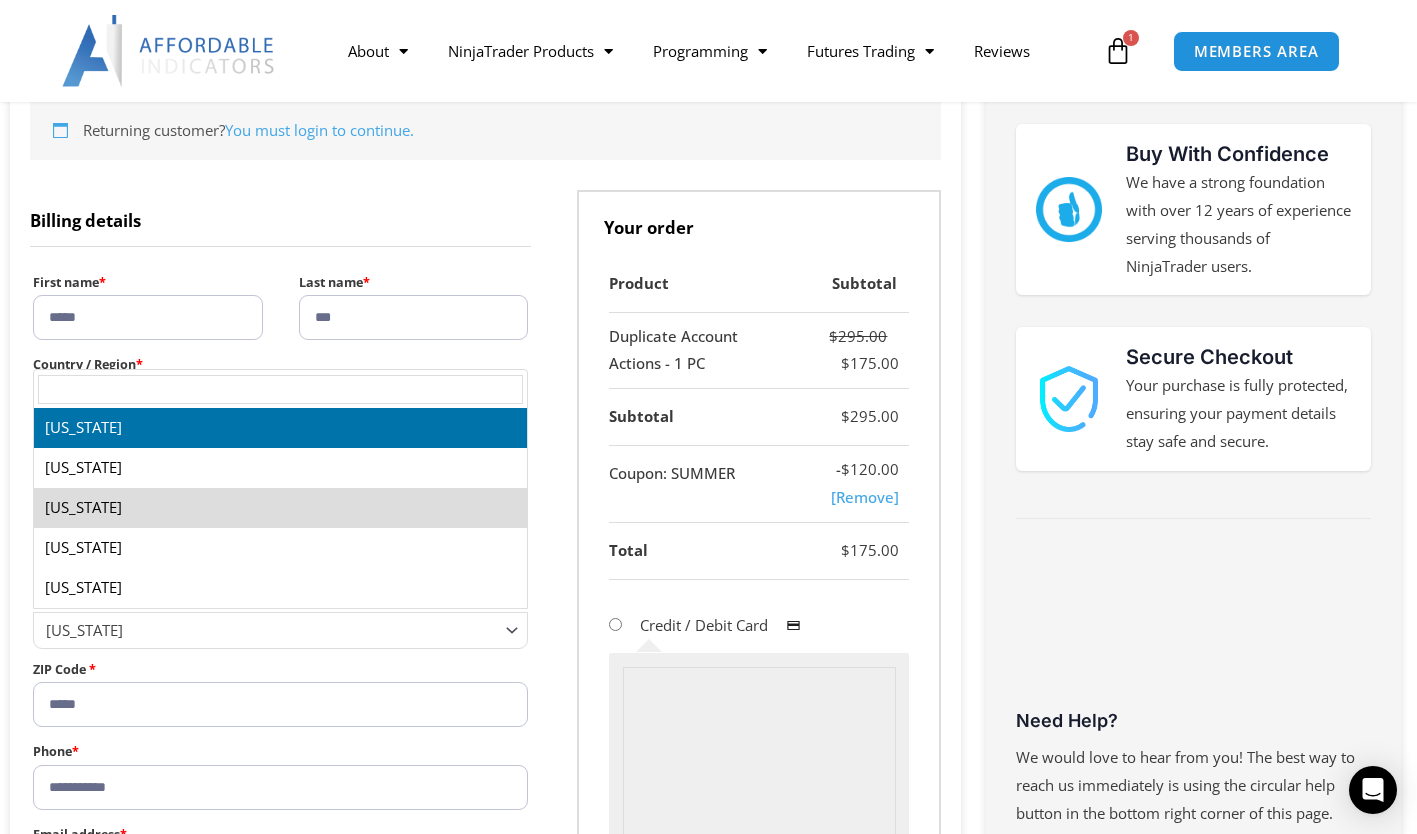 click at bounding box center (280, 389) 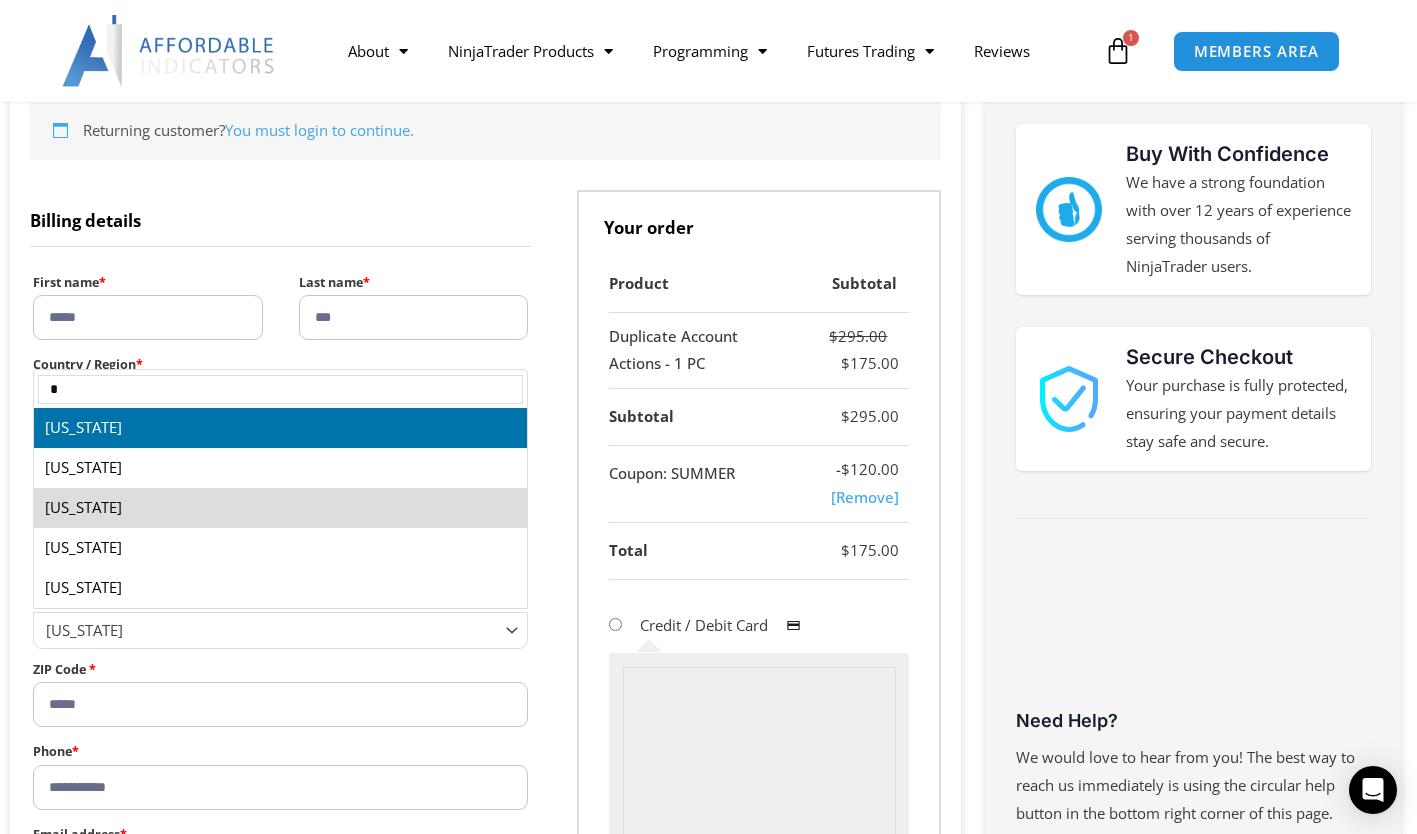 scroll, scrollTop: 0, scrollLeft: 0, axis: both 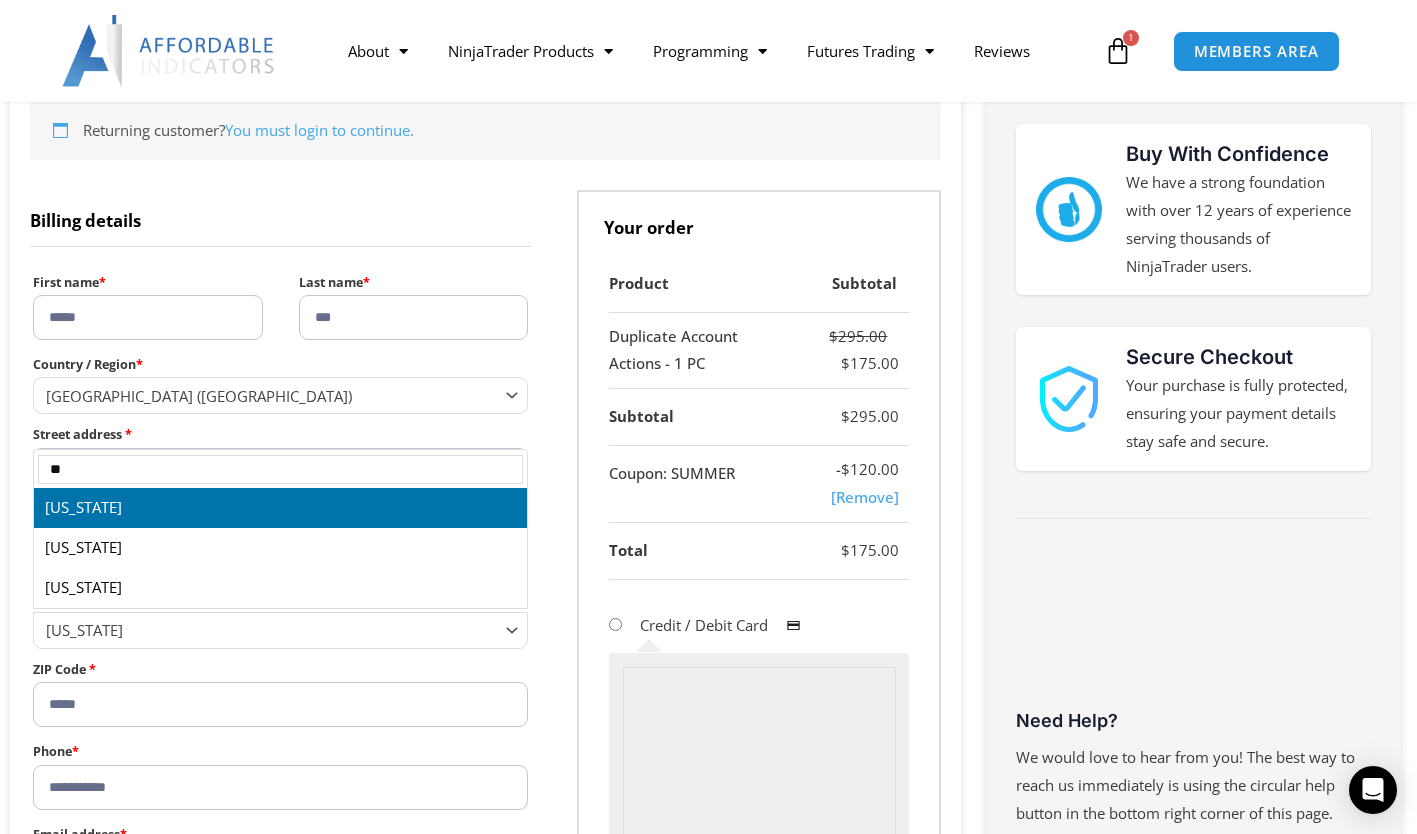 type on "**" 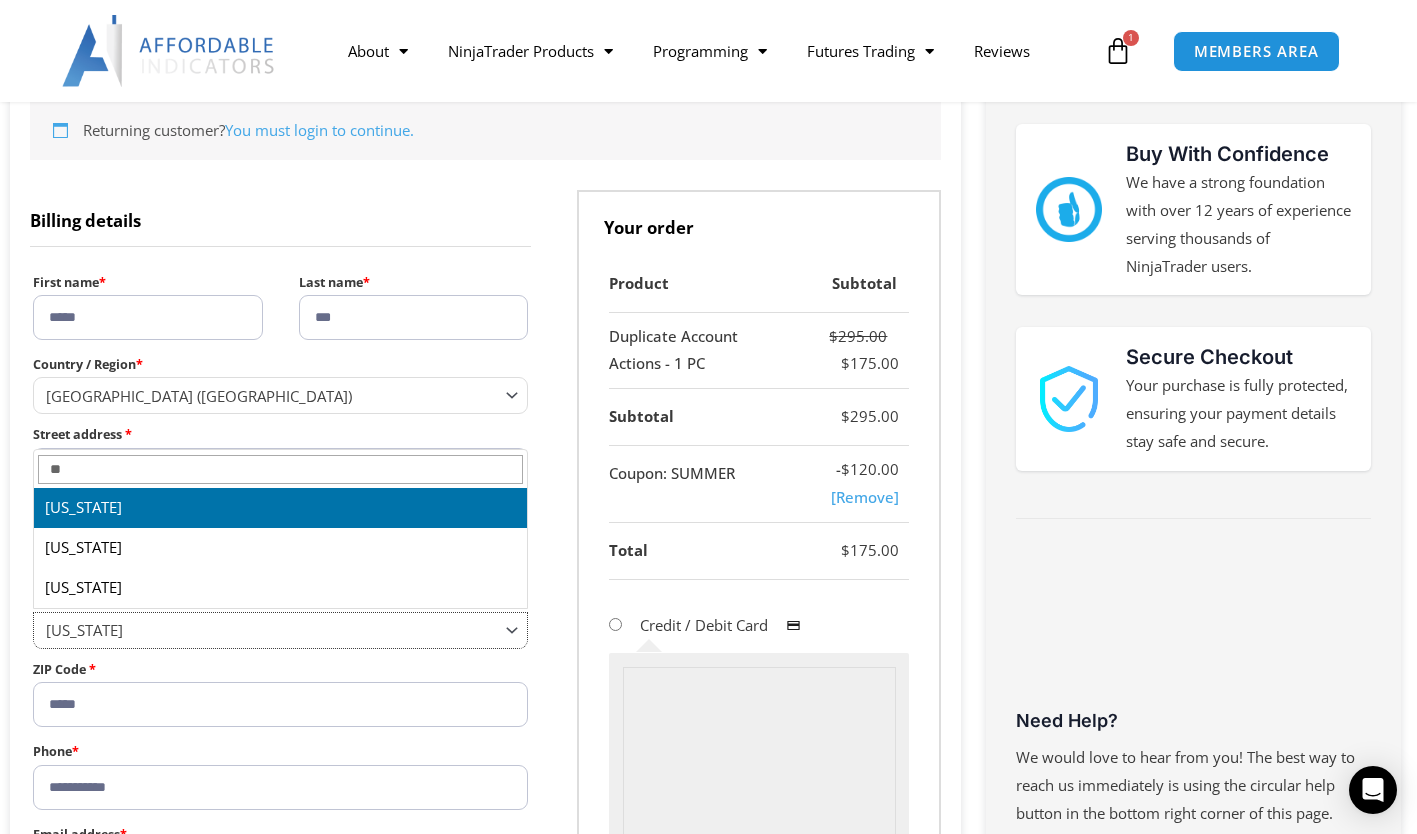 select on "**" 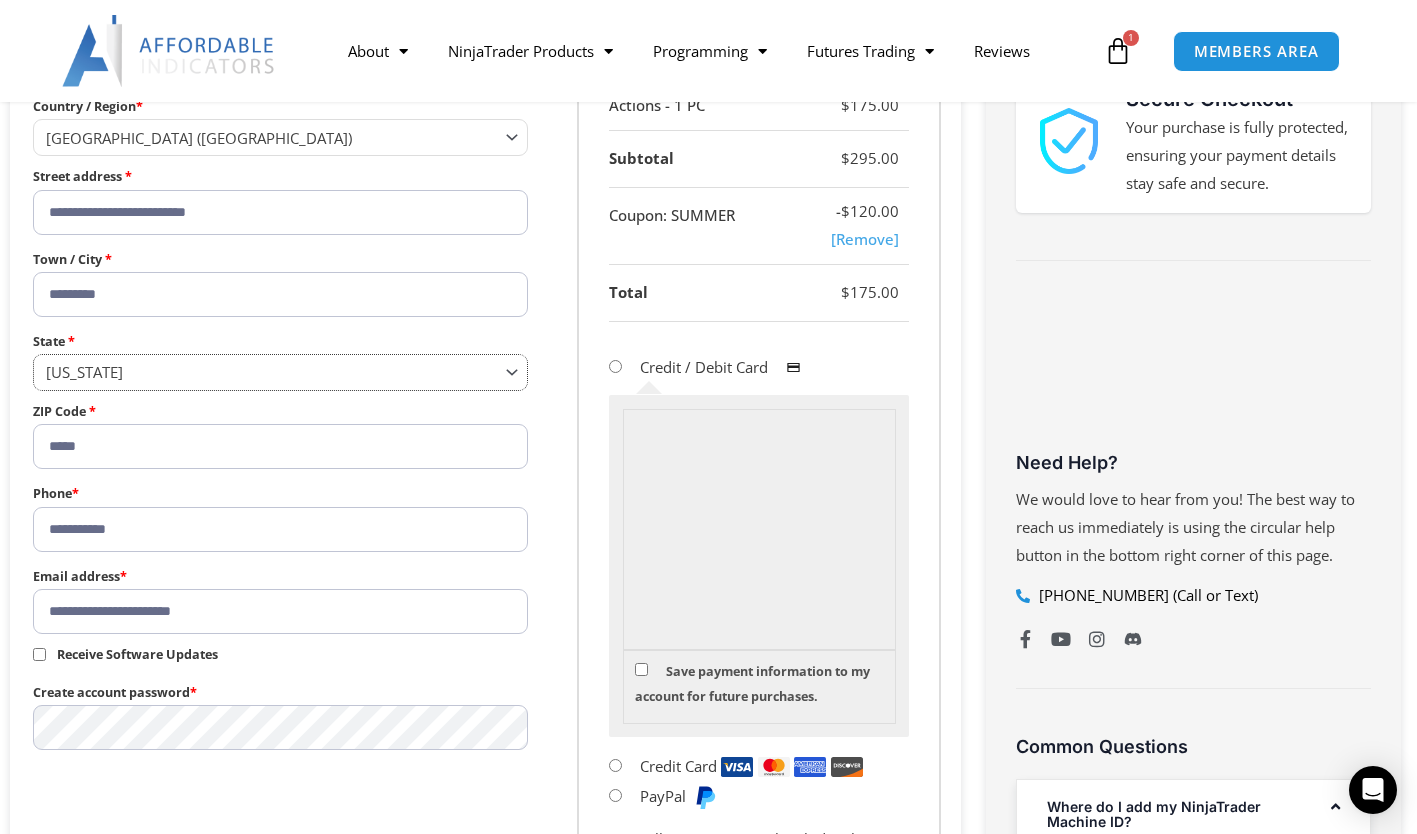 scroll, scrollTop: 585, scrollLeft: 0, axis: vertical 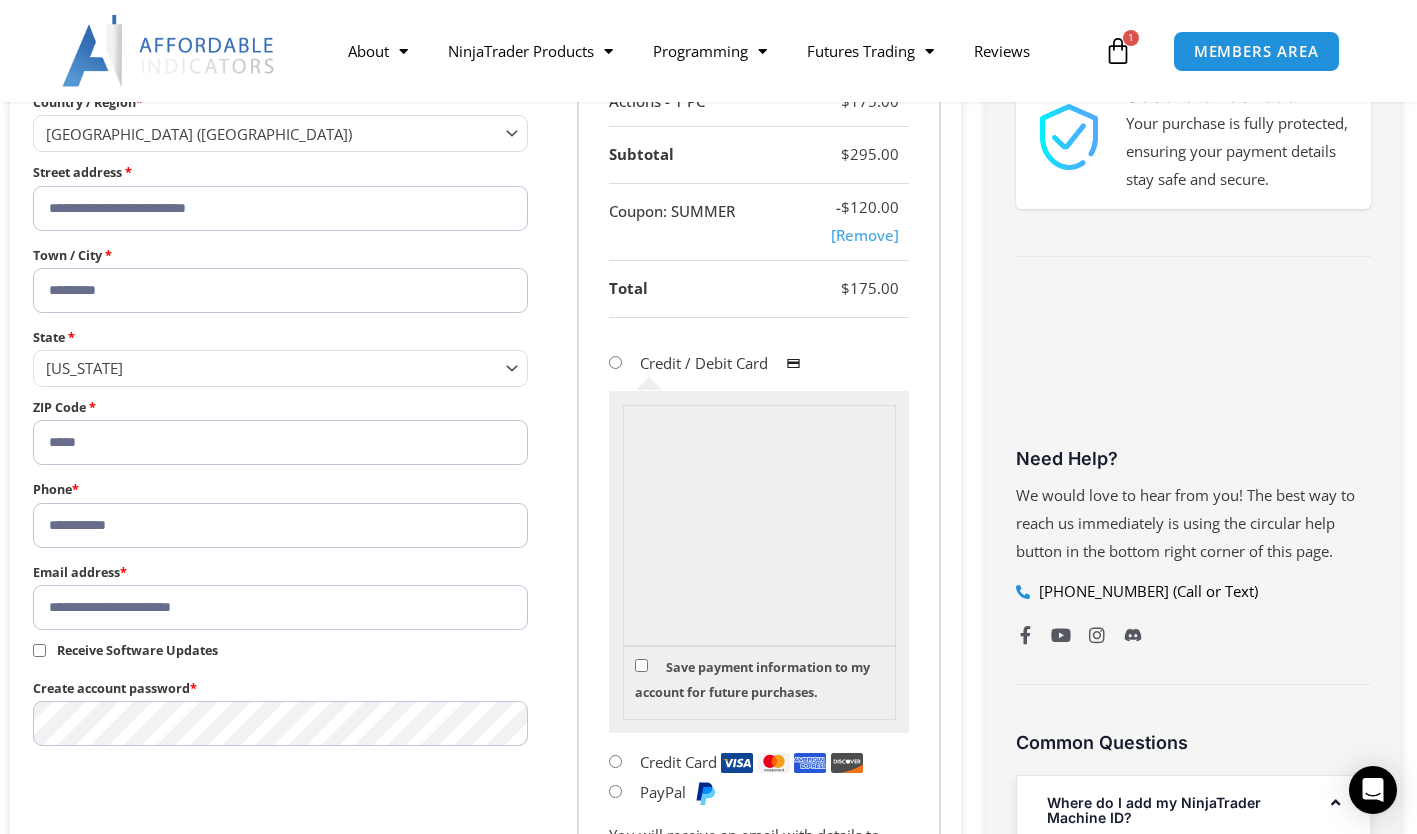 click on "Save payment information to my account for future purchases." at bounding box center [759, 680] 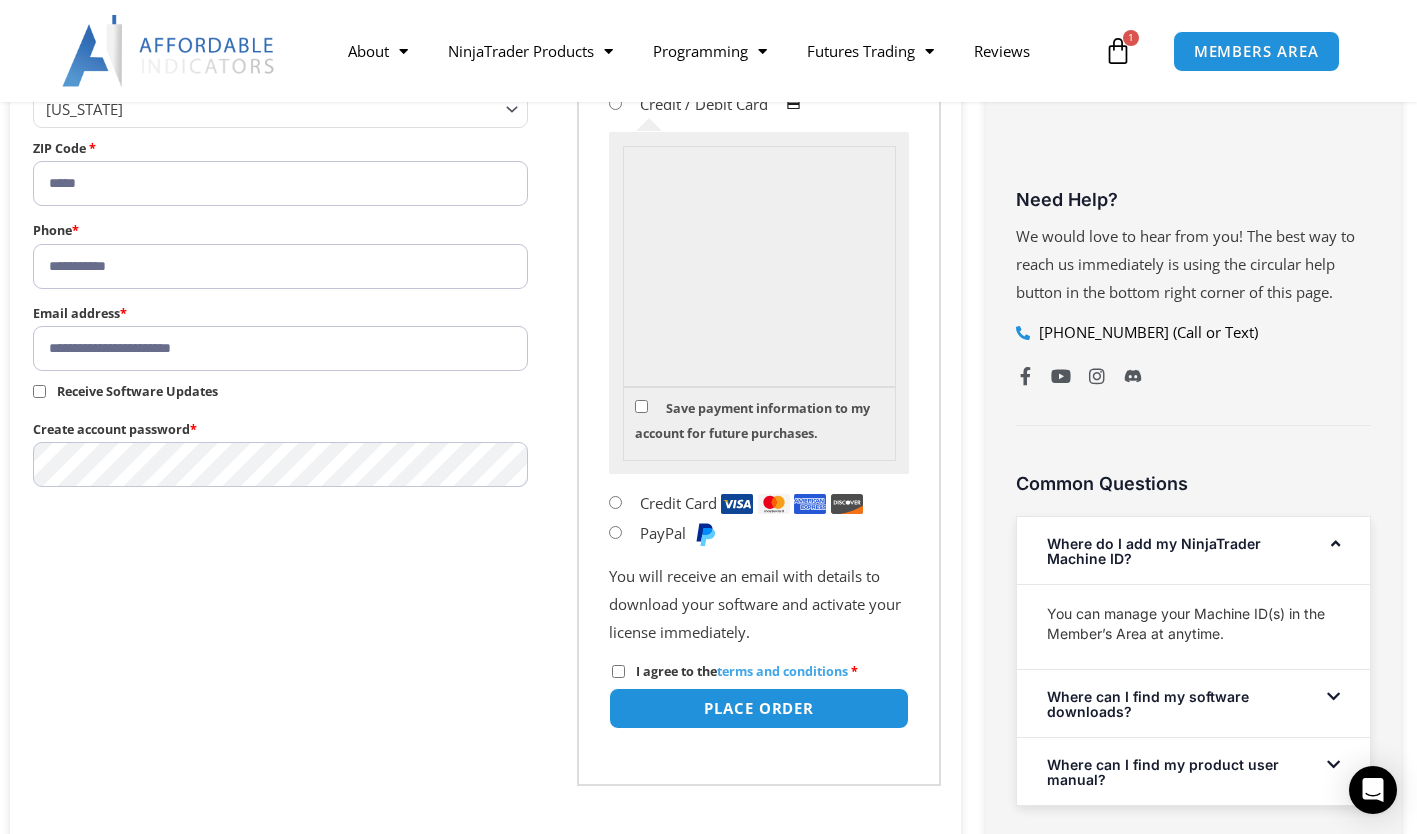 scroll, scrollTop: 842, scrollLeft: 0, axis: vertical 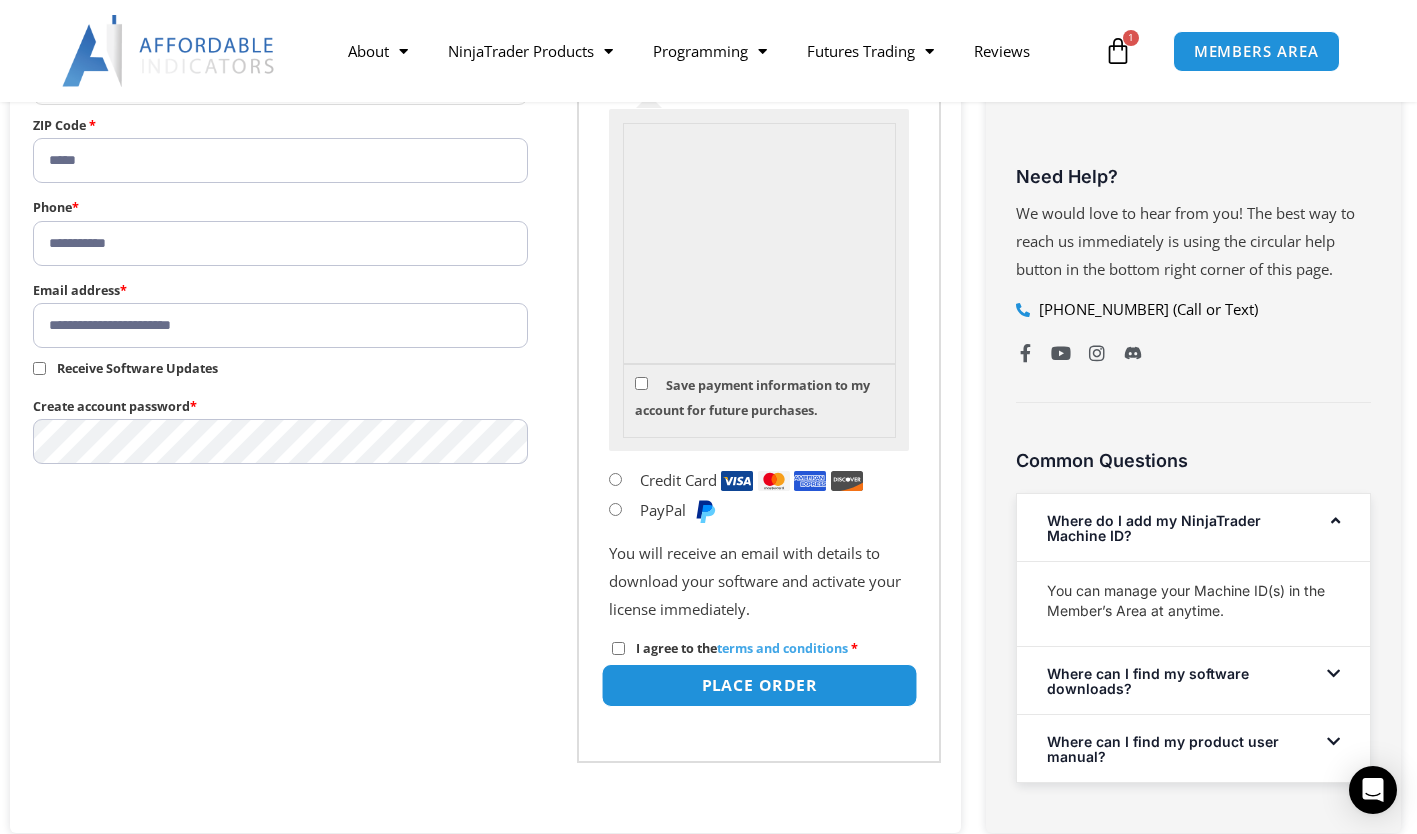 click on "Place order" at bounding box center (759, 685) 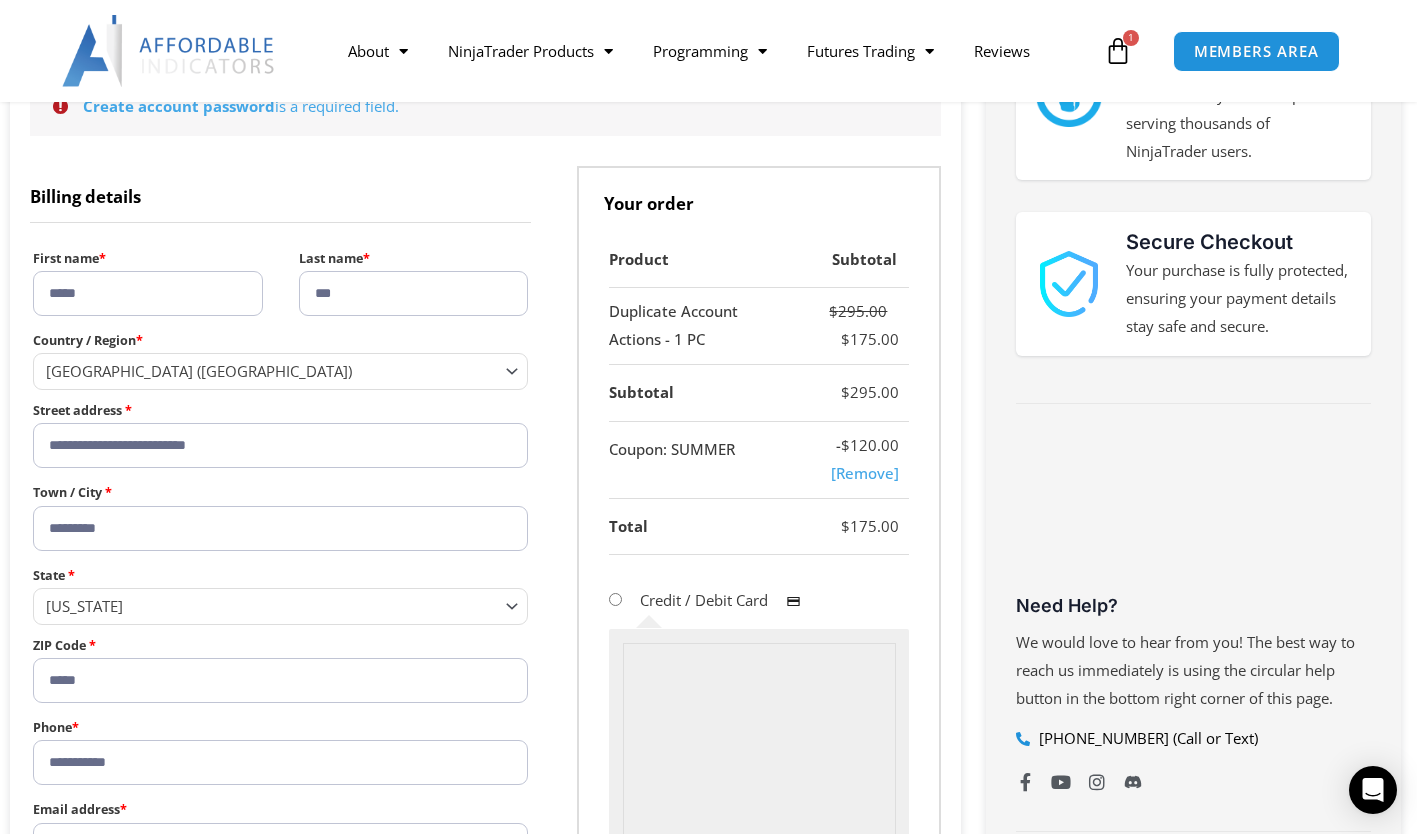 scroll, scrollTop: 413, scrollLeft: 0, axis: vertical 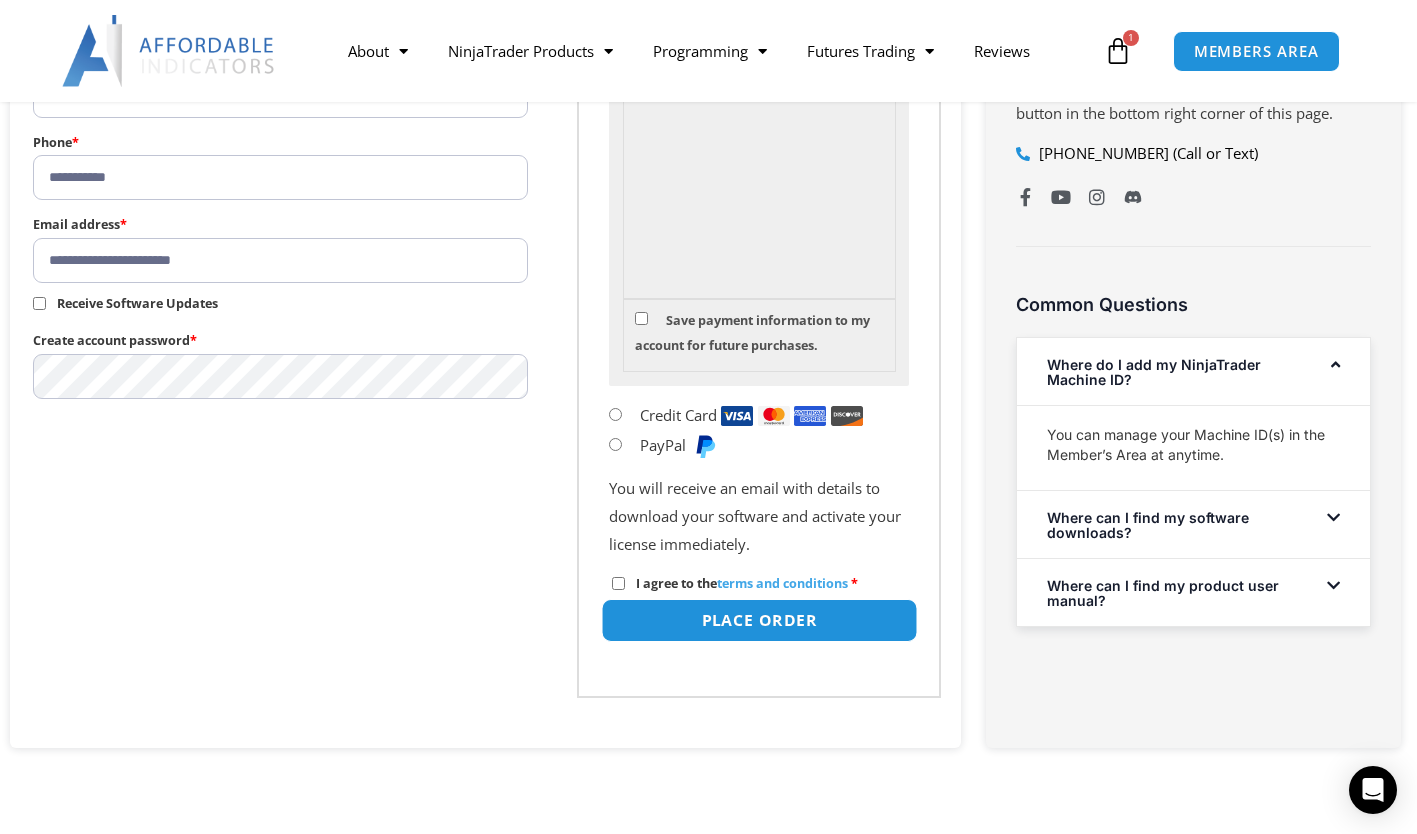 click on "Place order" at bounding box center [759, 620] 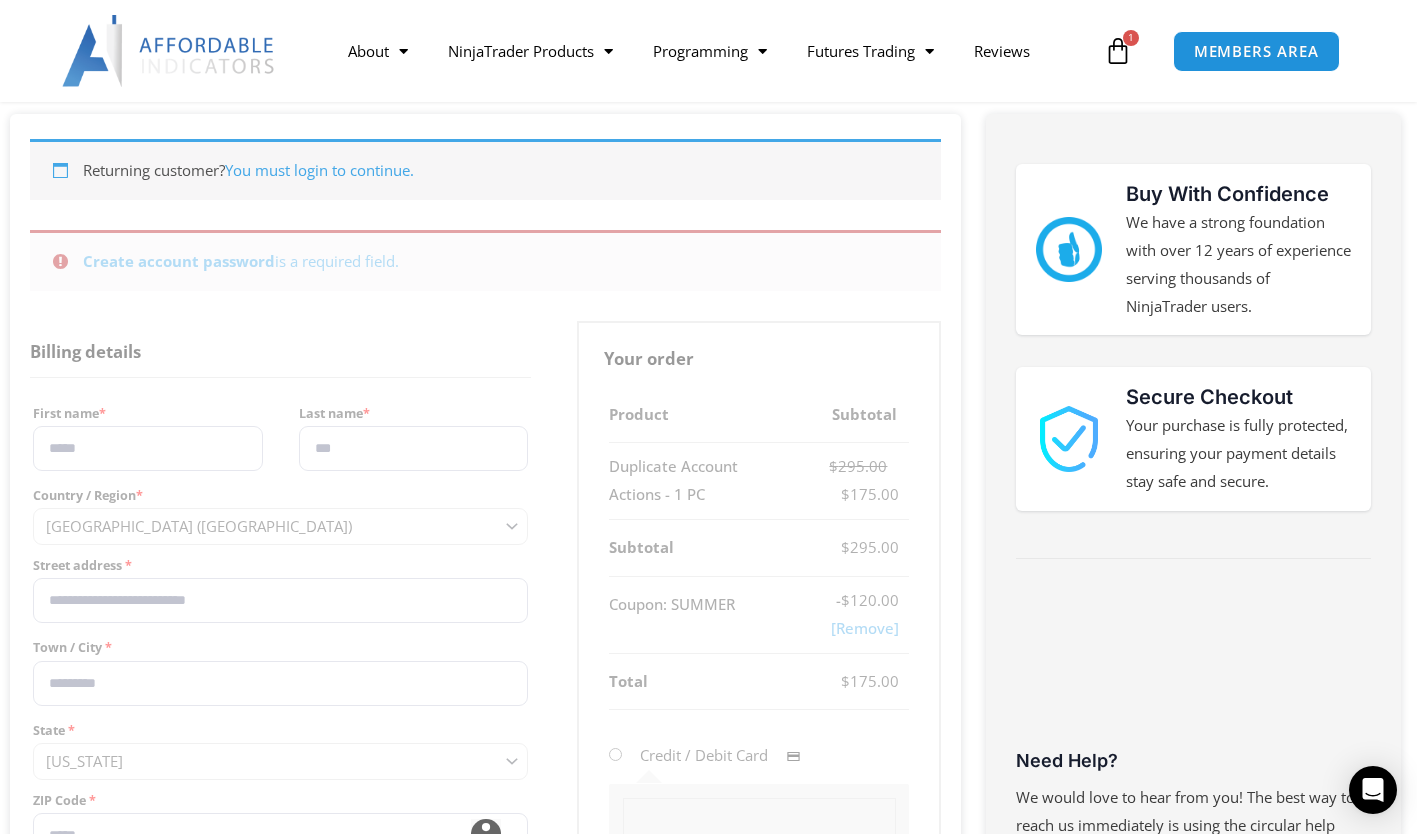 scroll, scrollTop: 304, scrollLeft: 0, axis: vertical 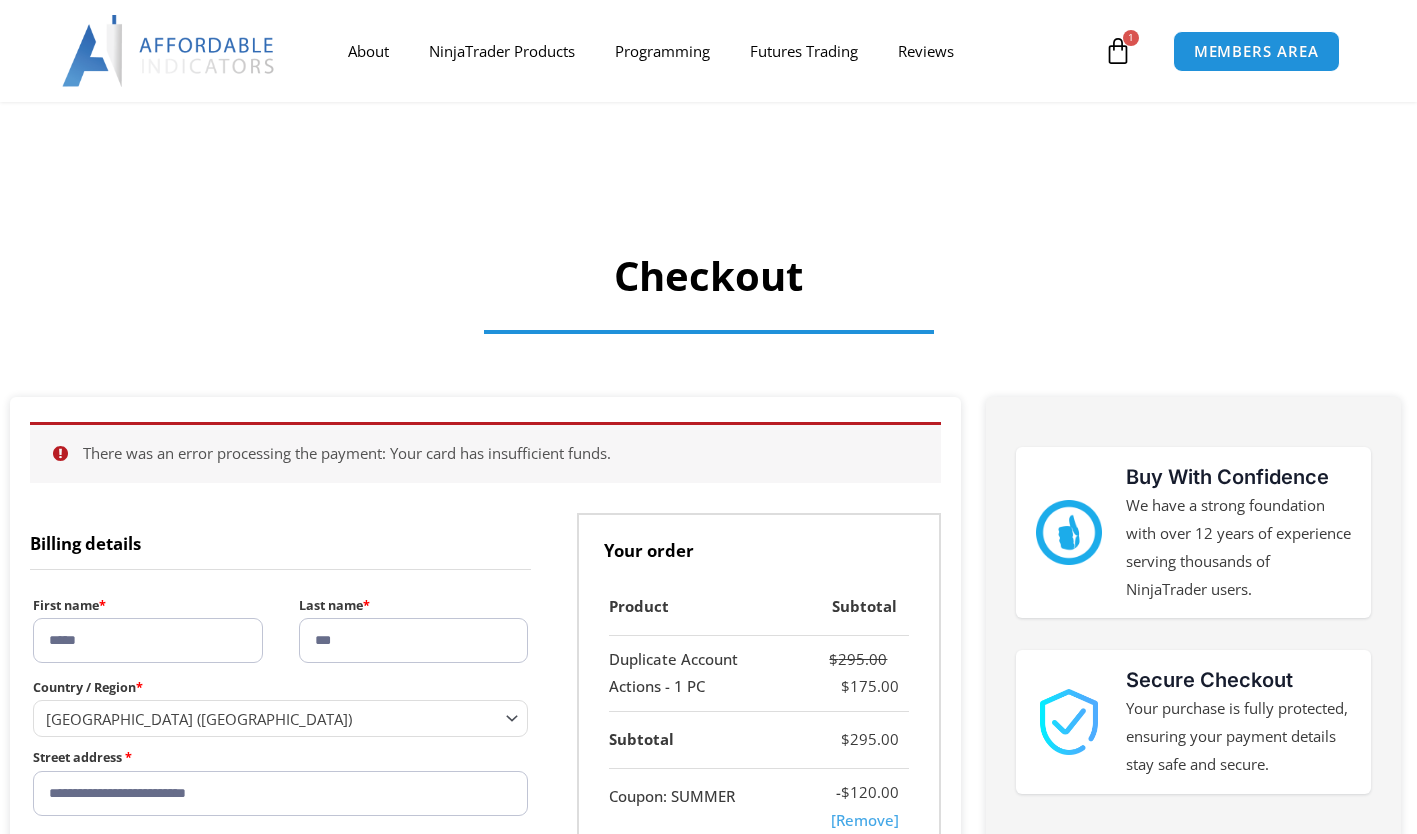 select on "**" 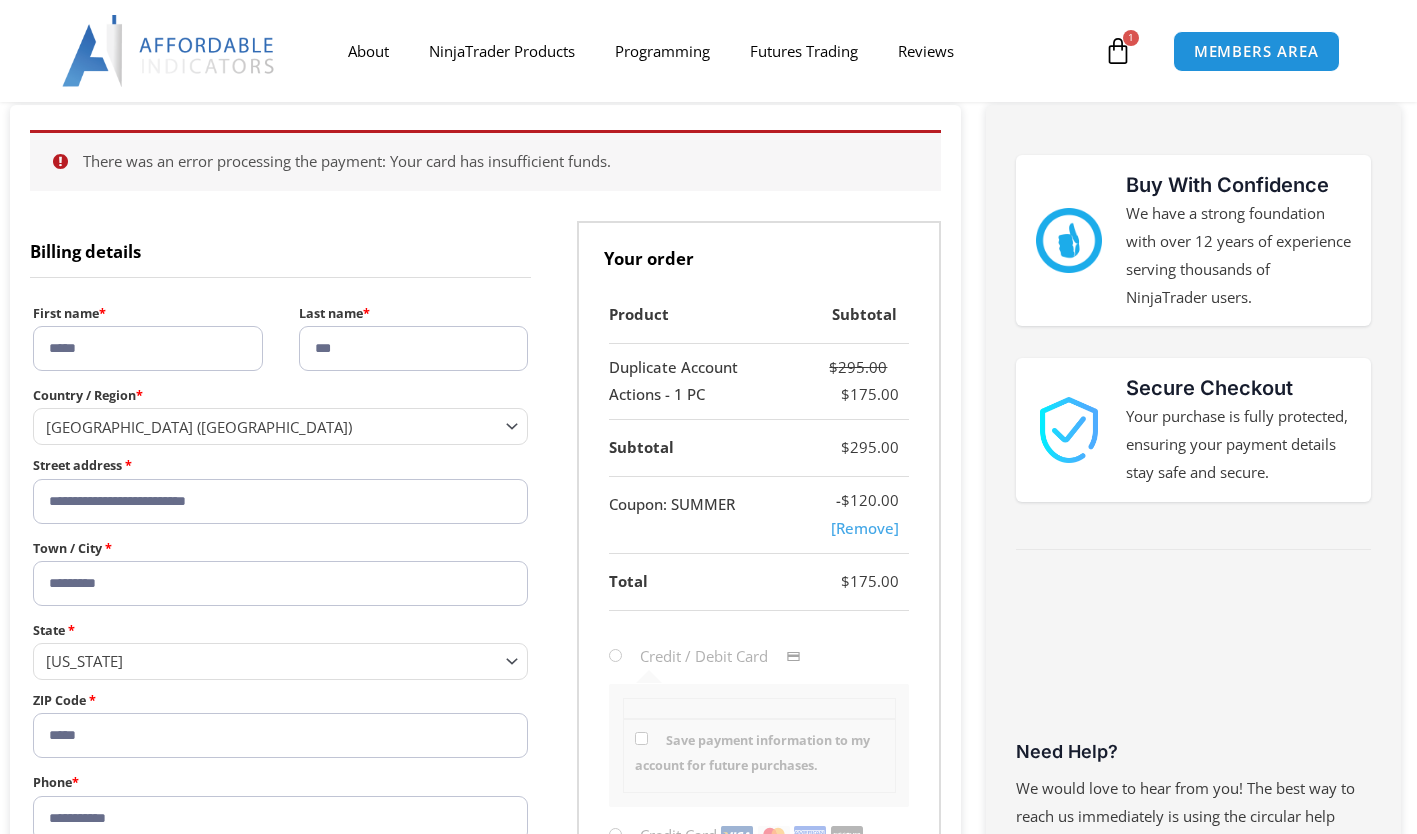 scroll, scrollTop: 0, scrollLeft: 0, axis: both 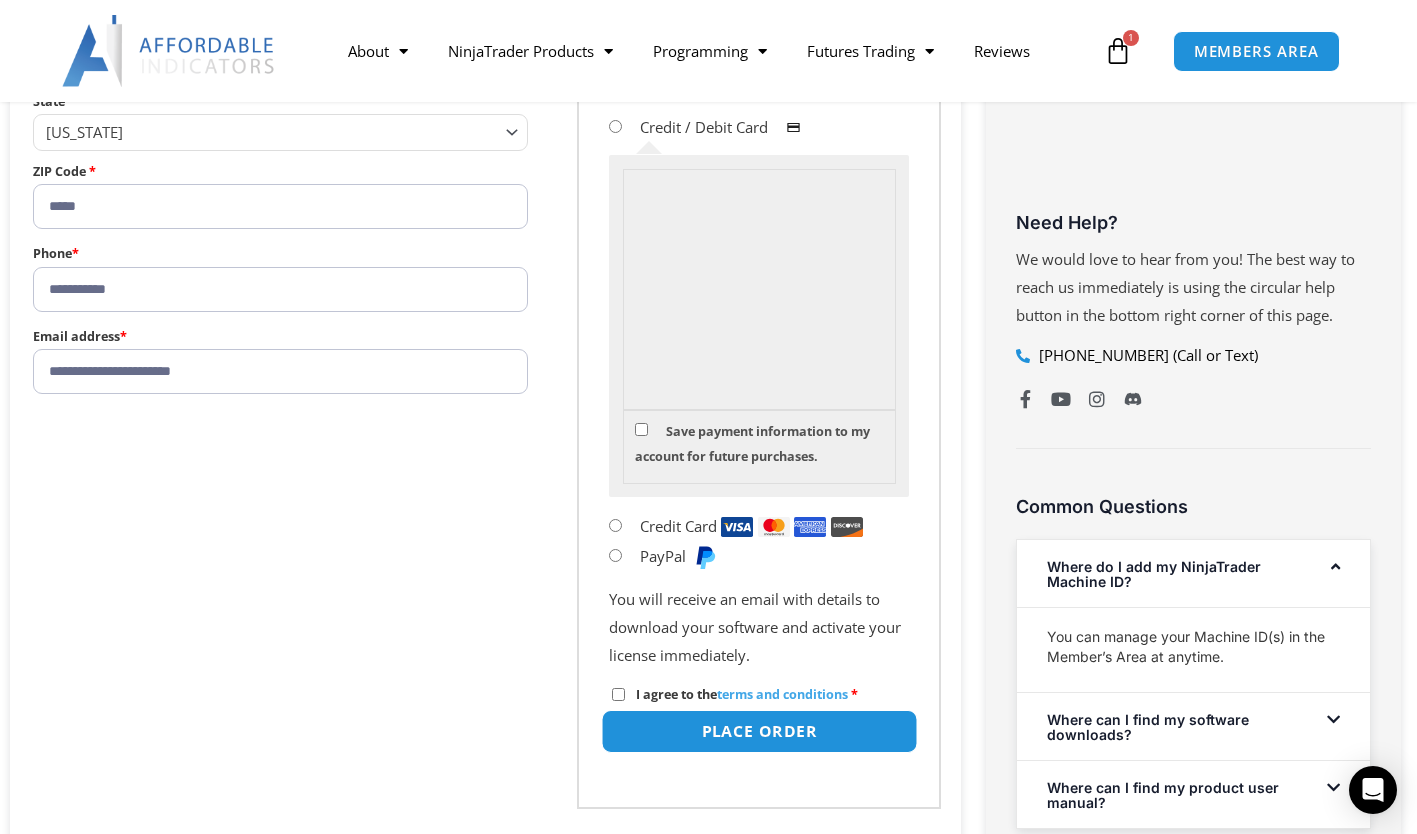 click on "Place order" at bounding box center [759, 731] 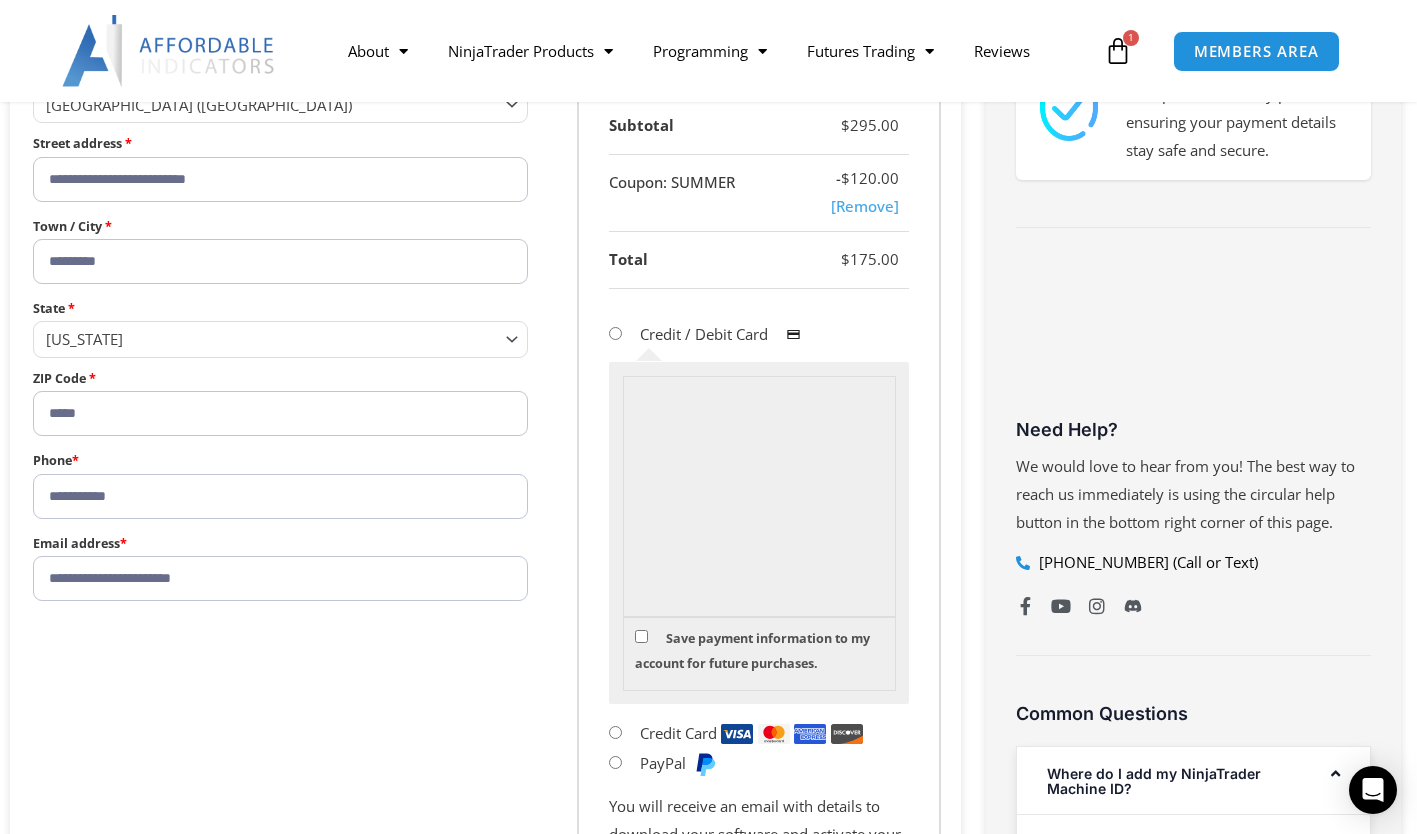 scroll, scrollTop: 631, scrollLeft: 0, axis: vertical 